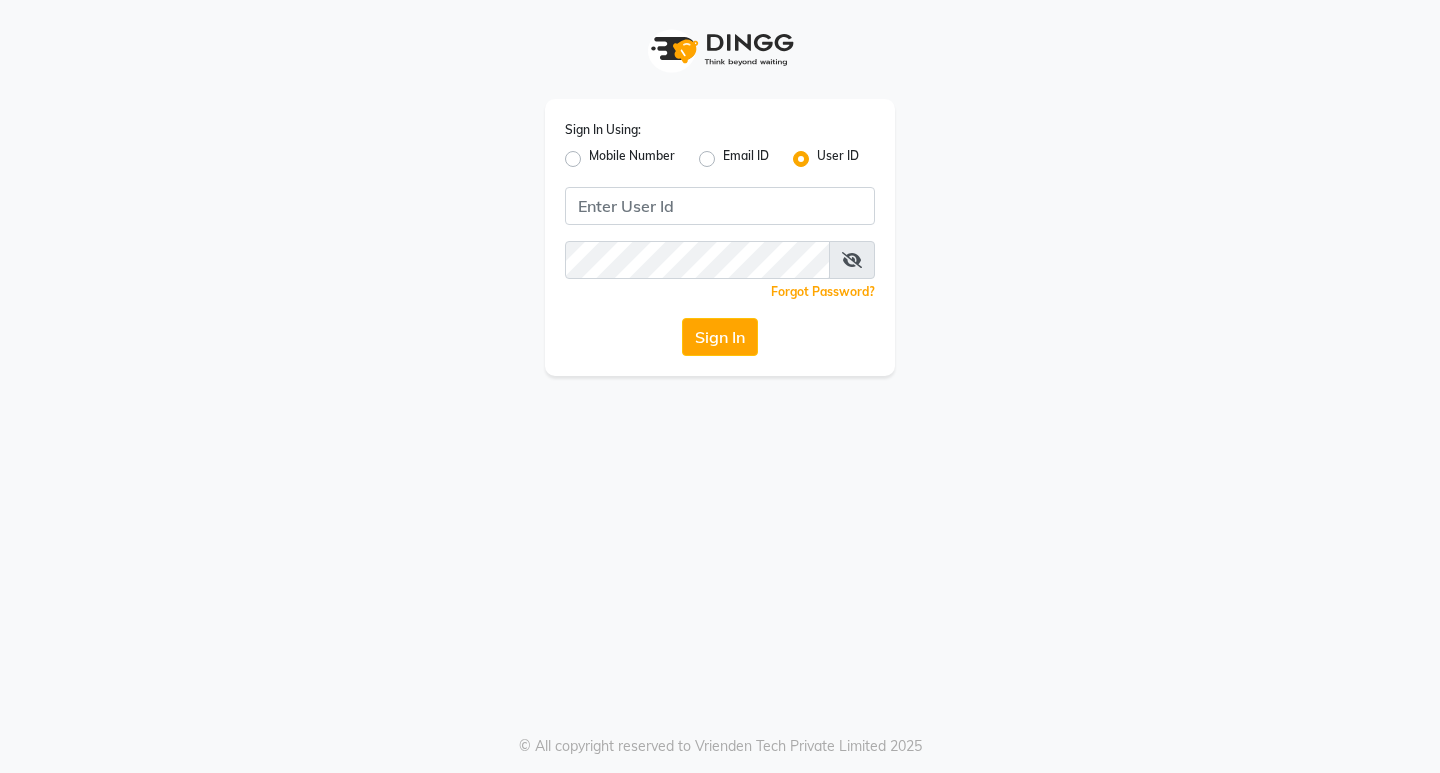 scroll, scrollTop: 0, scrollLeft: 0, axis: both 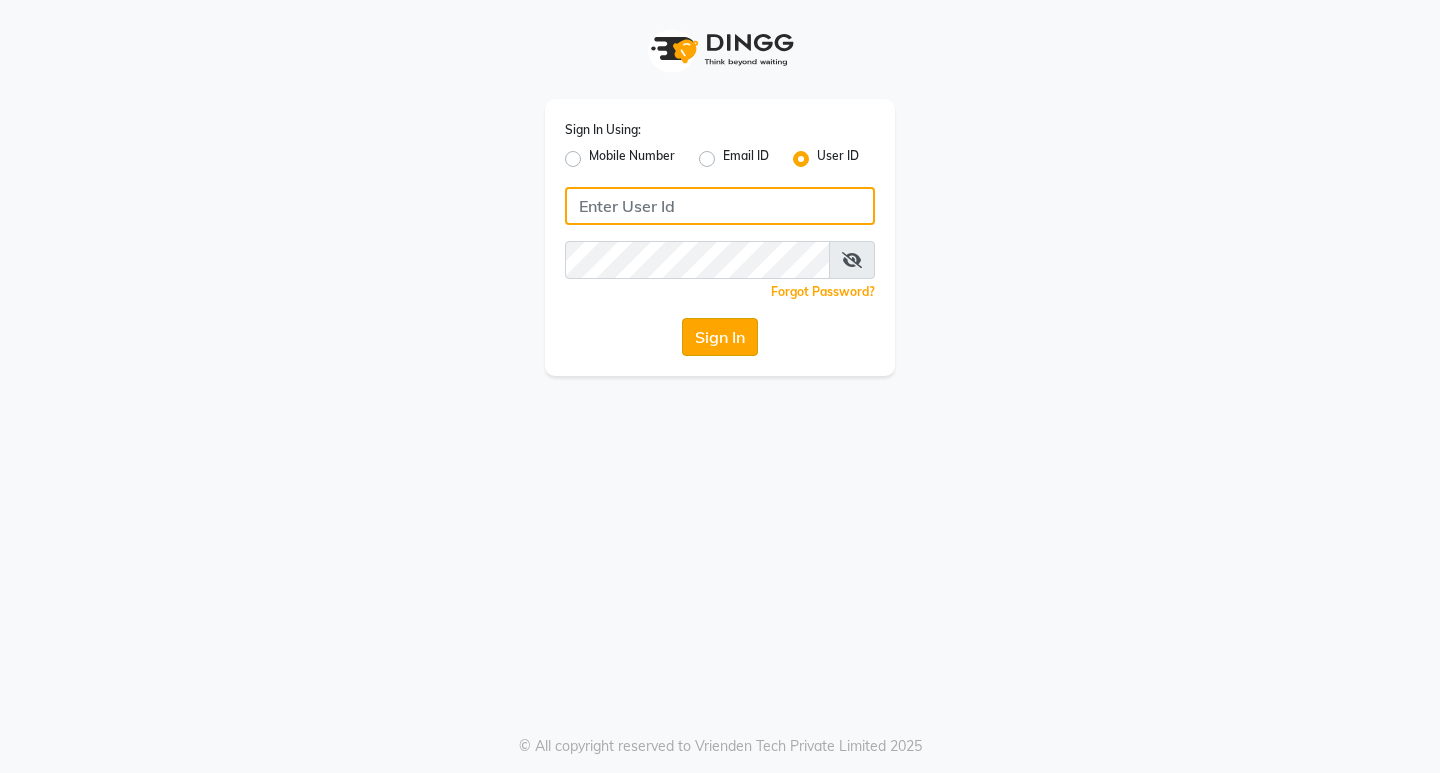 type on "hairart" 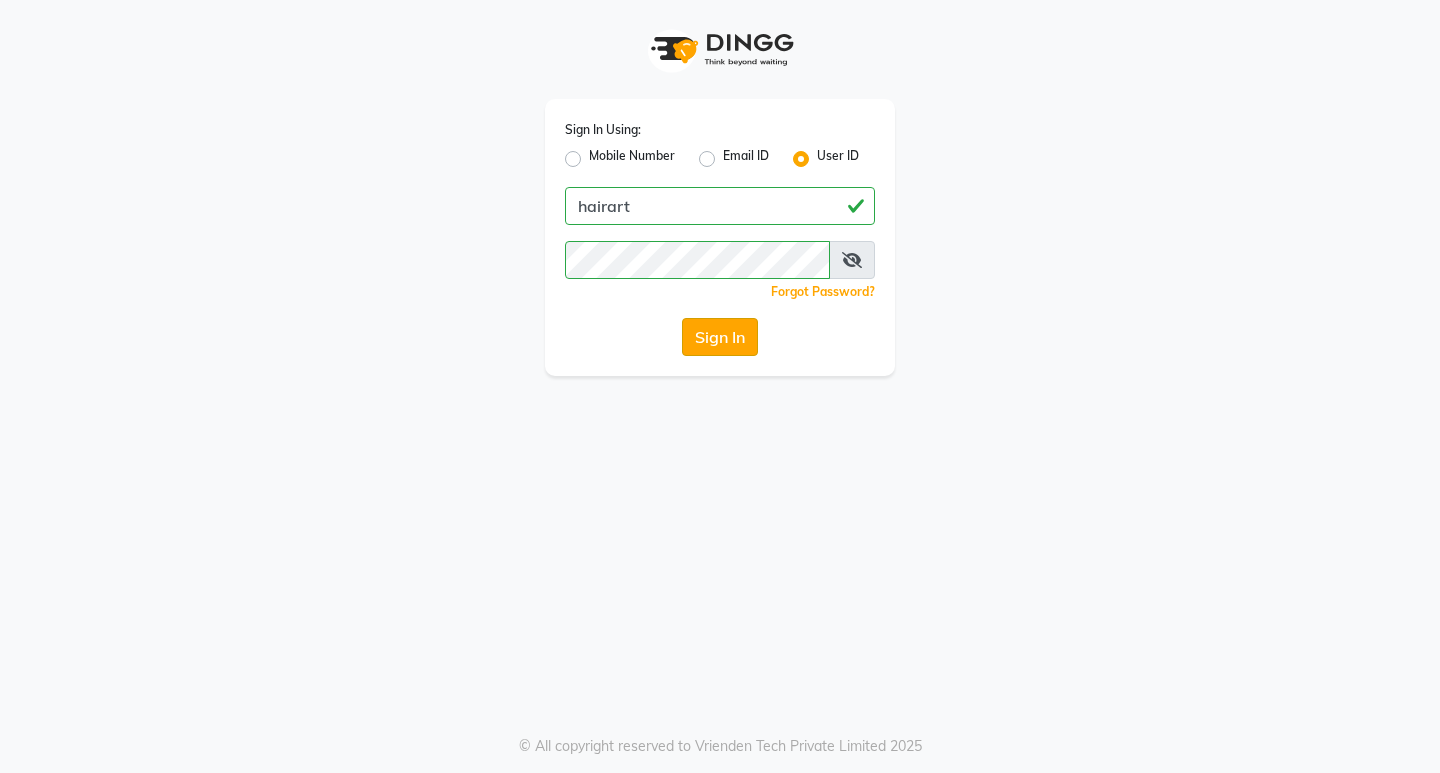 click on "Sign In" 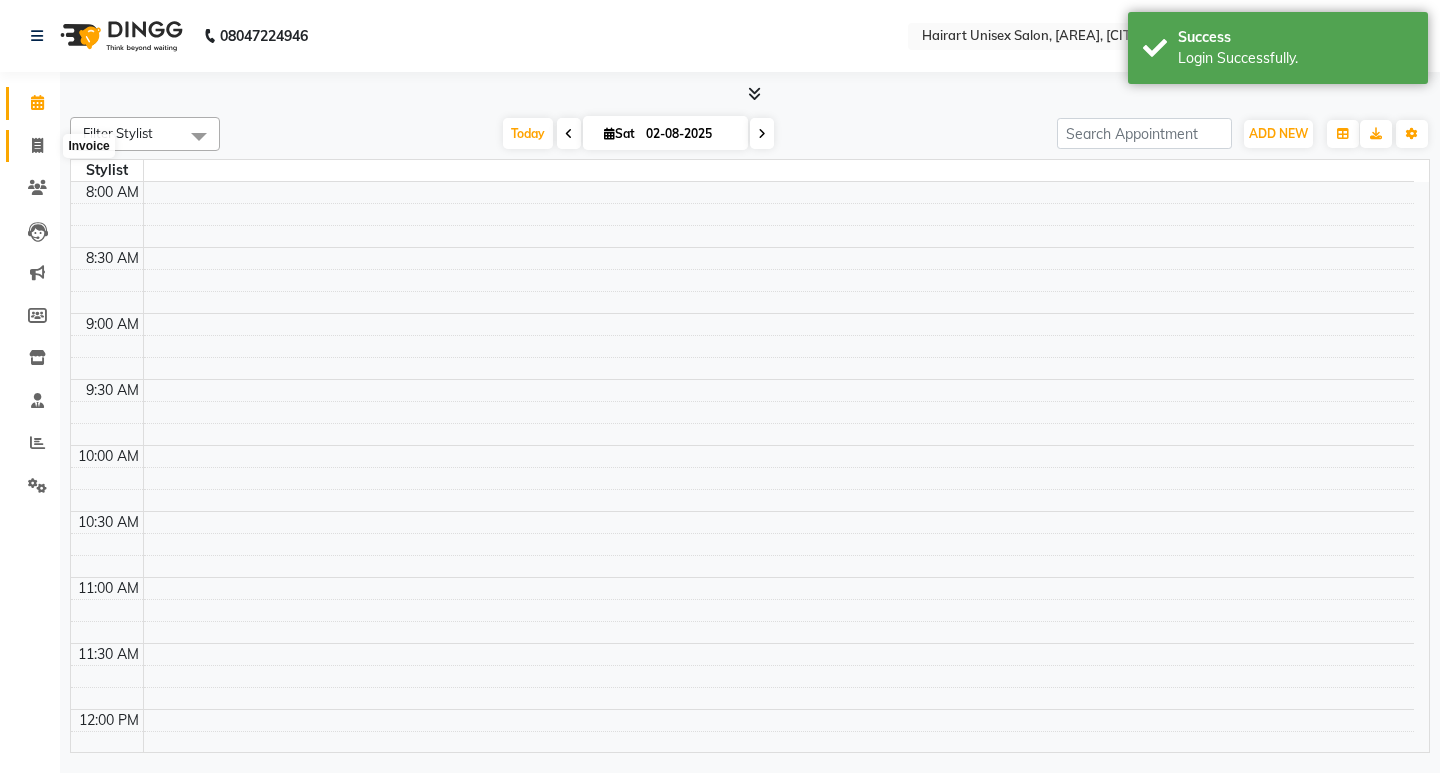 click 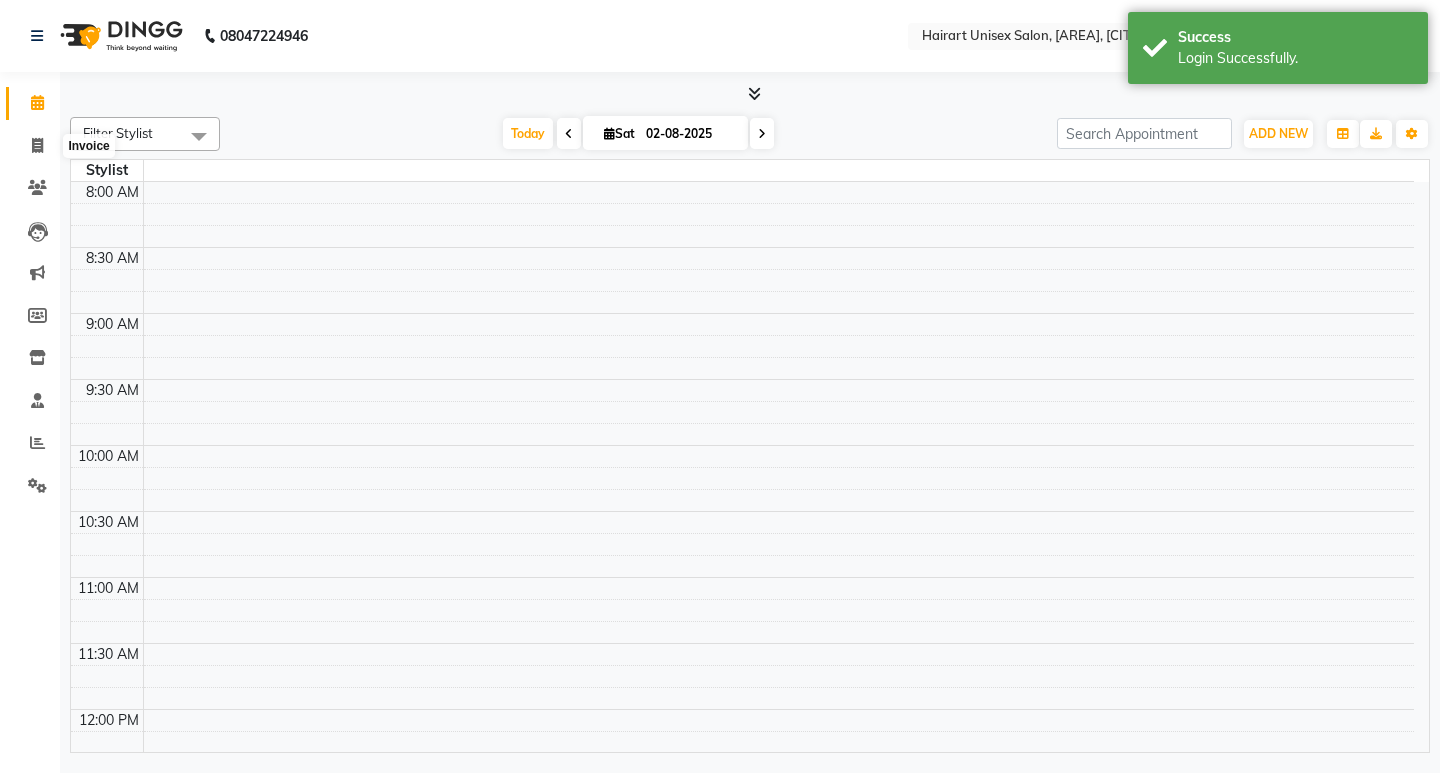 select on "service" 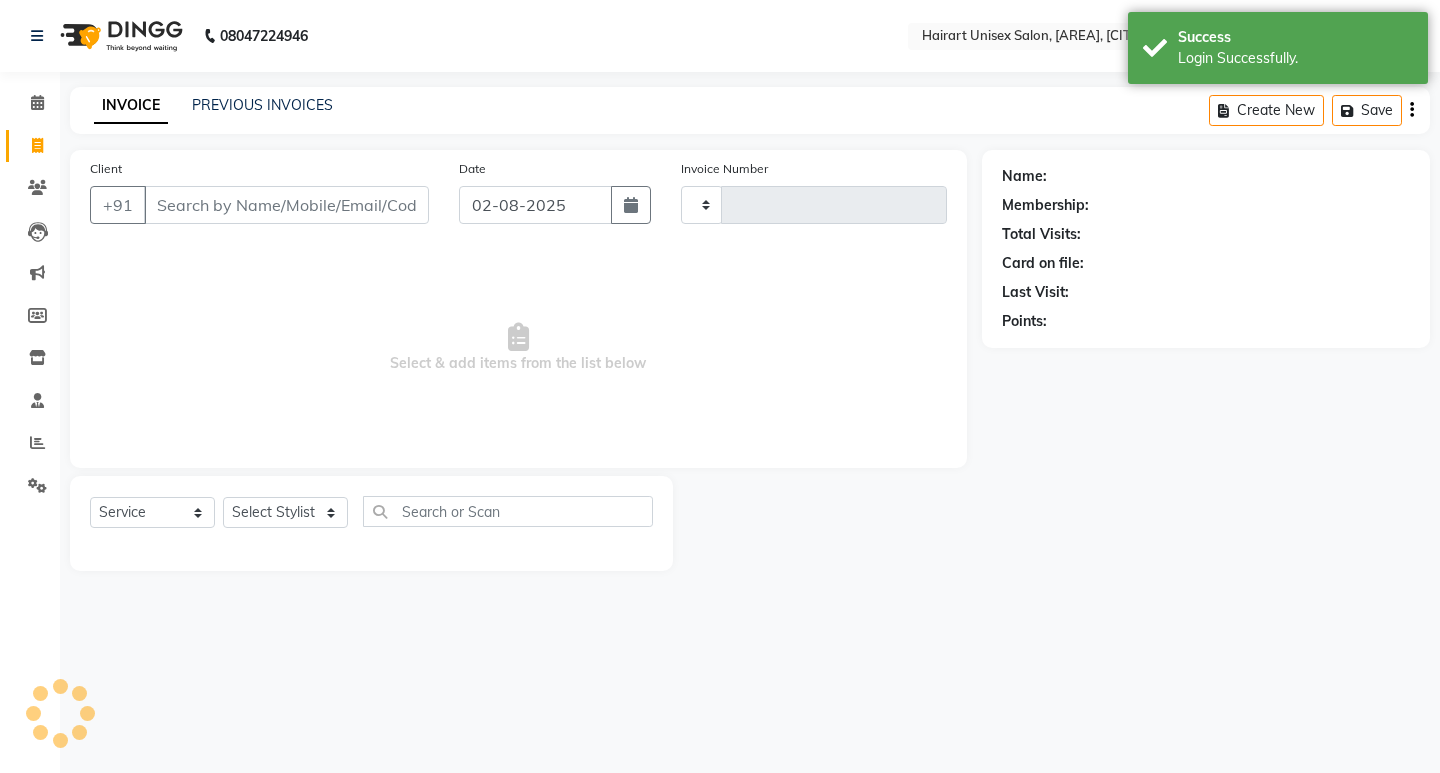 click on "Client" at bounding box center (286, 205) 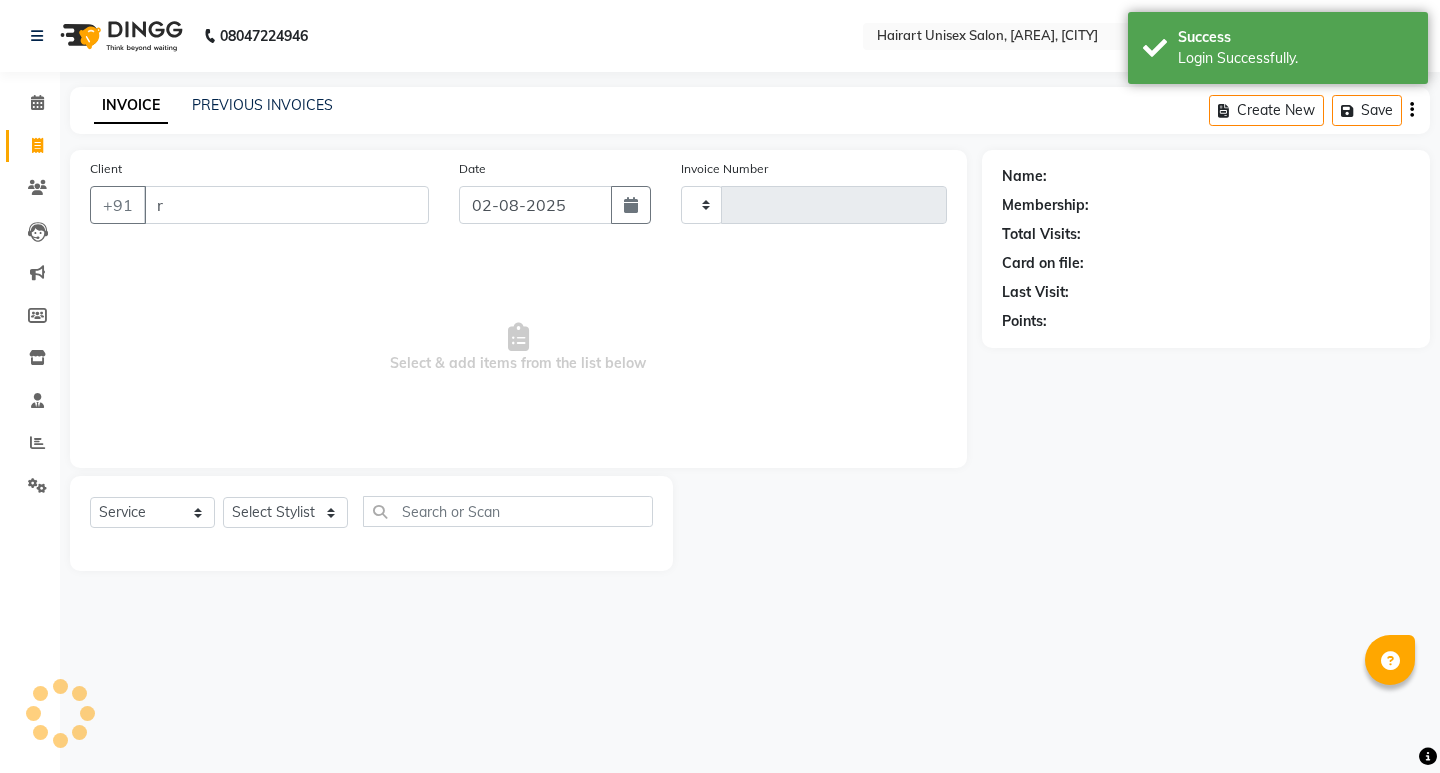 type on "ru" 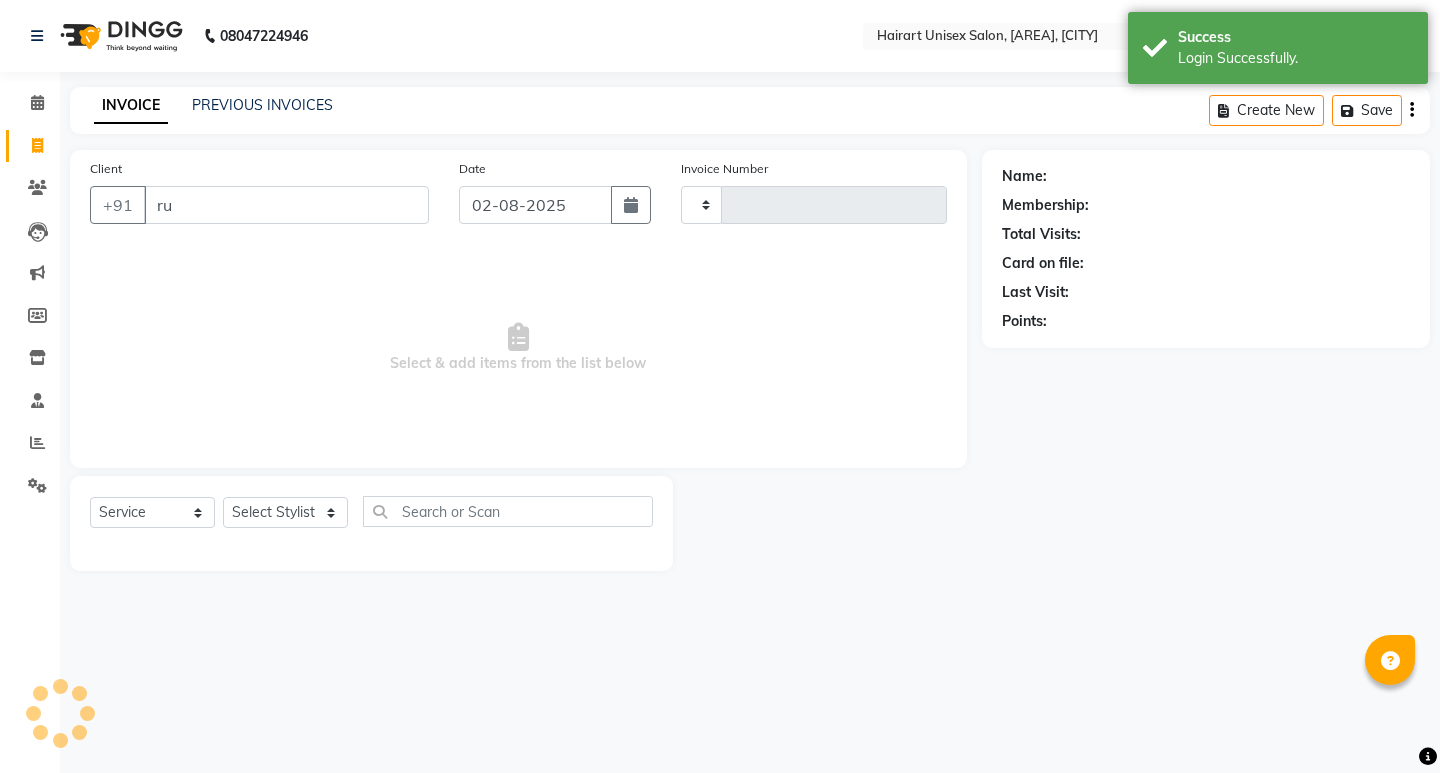 type on "0310" 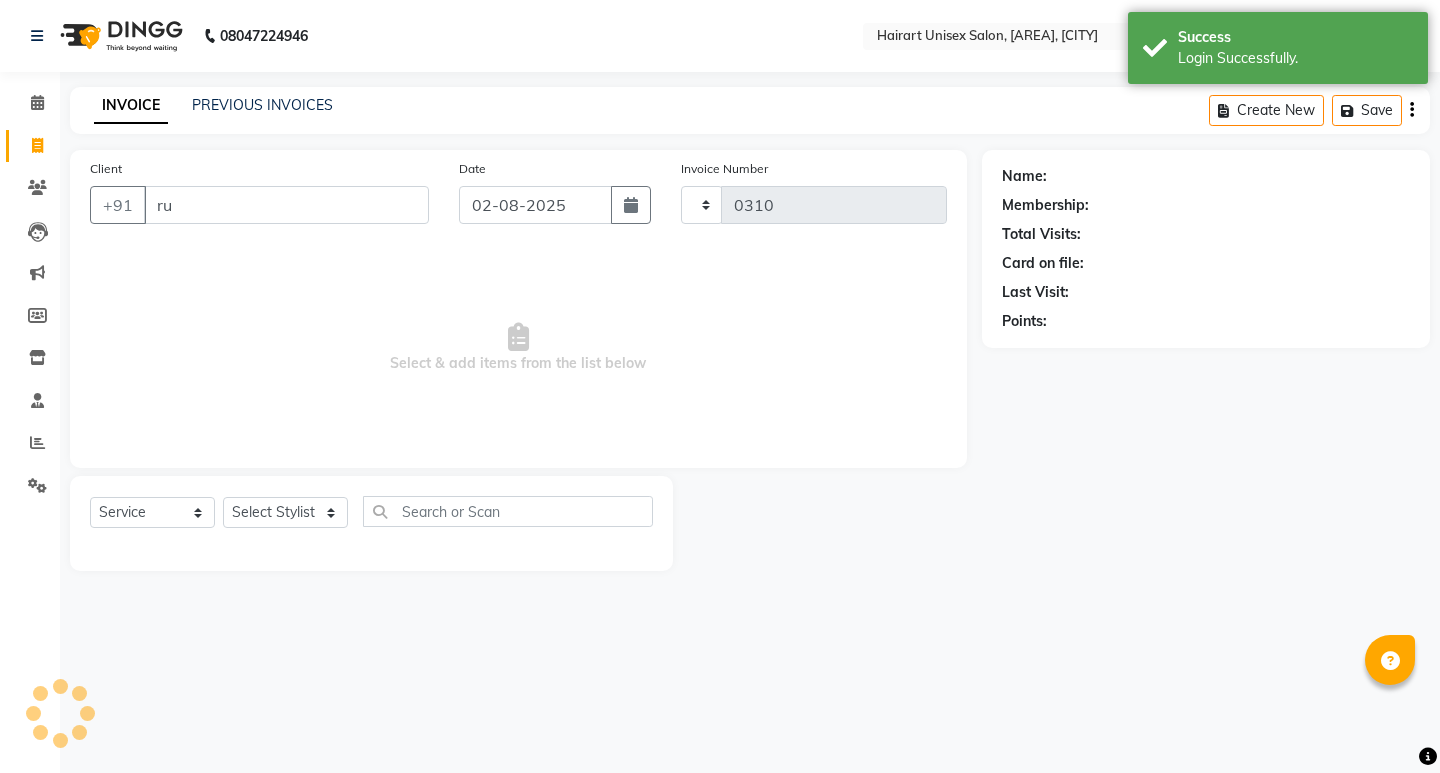 select on "en" 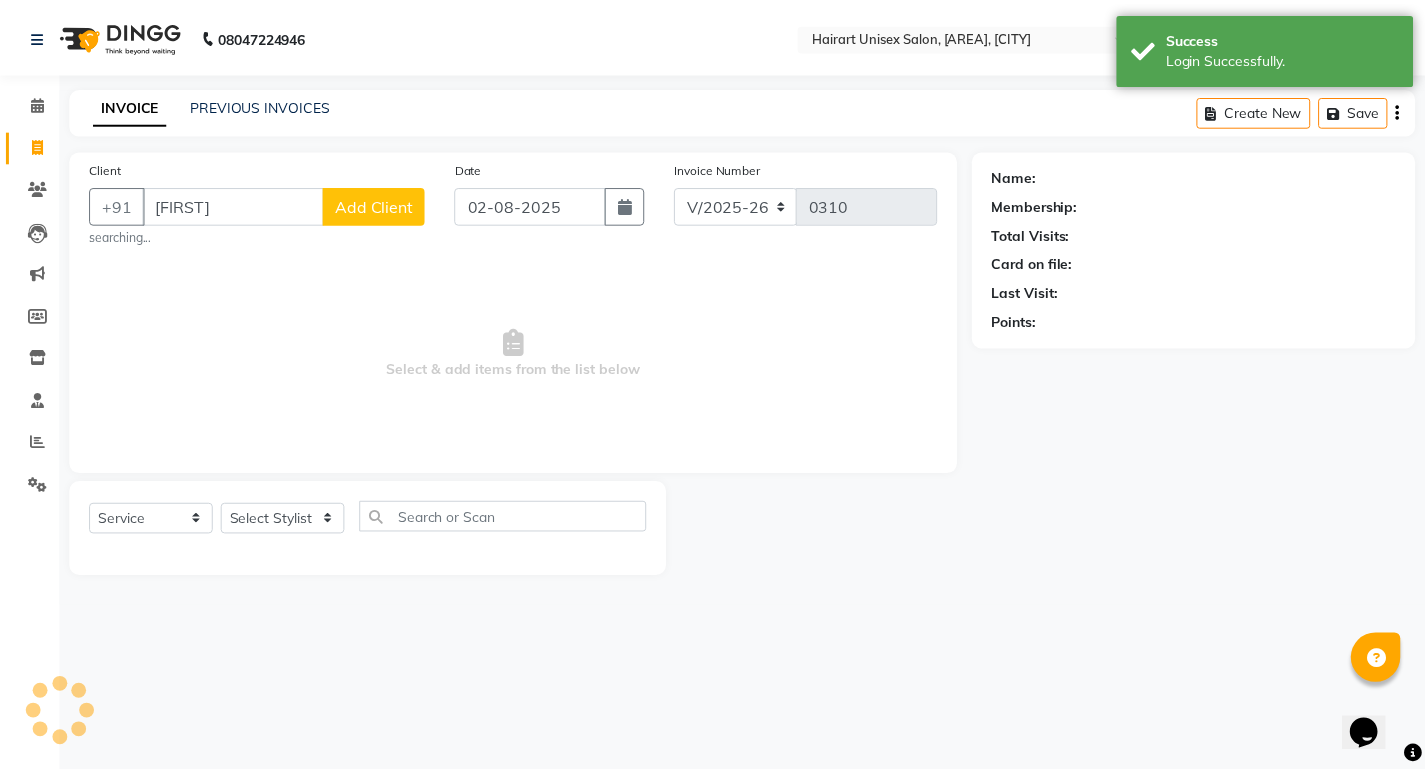 scroll, scrollTop: 0, scrollLeft: 0, axis: both 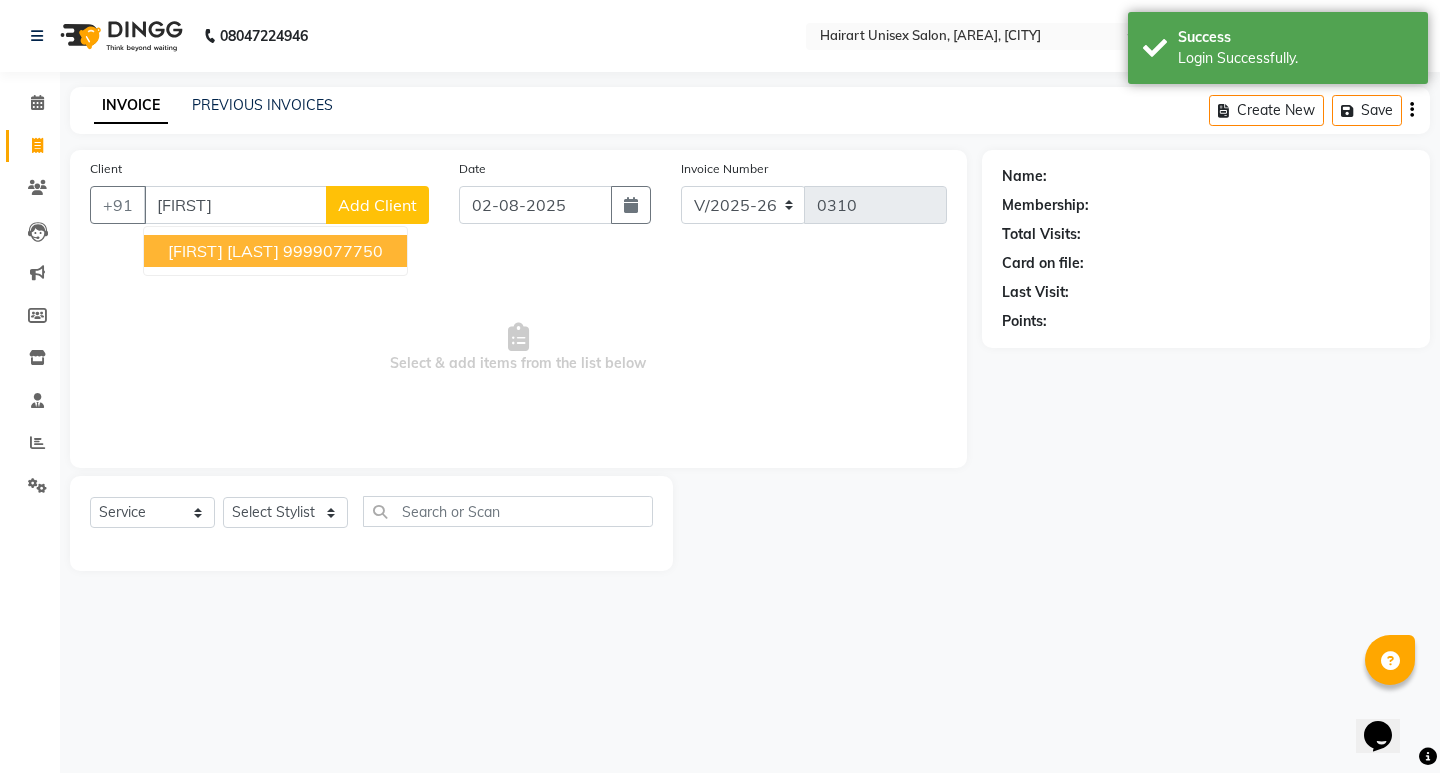 click on "[FIRST] [LAST]" at bounding box center (223, 251) 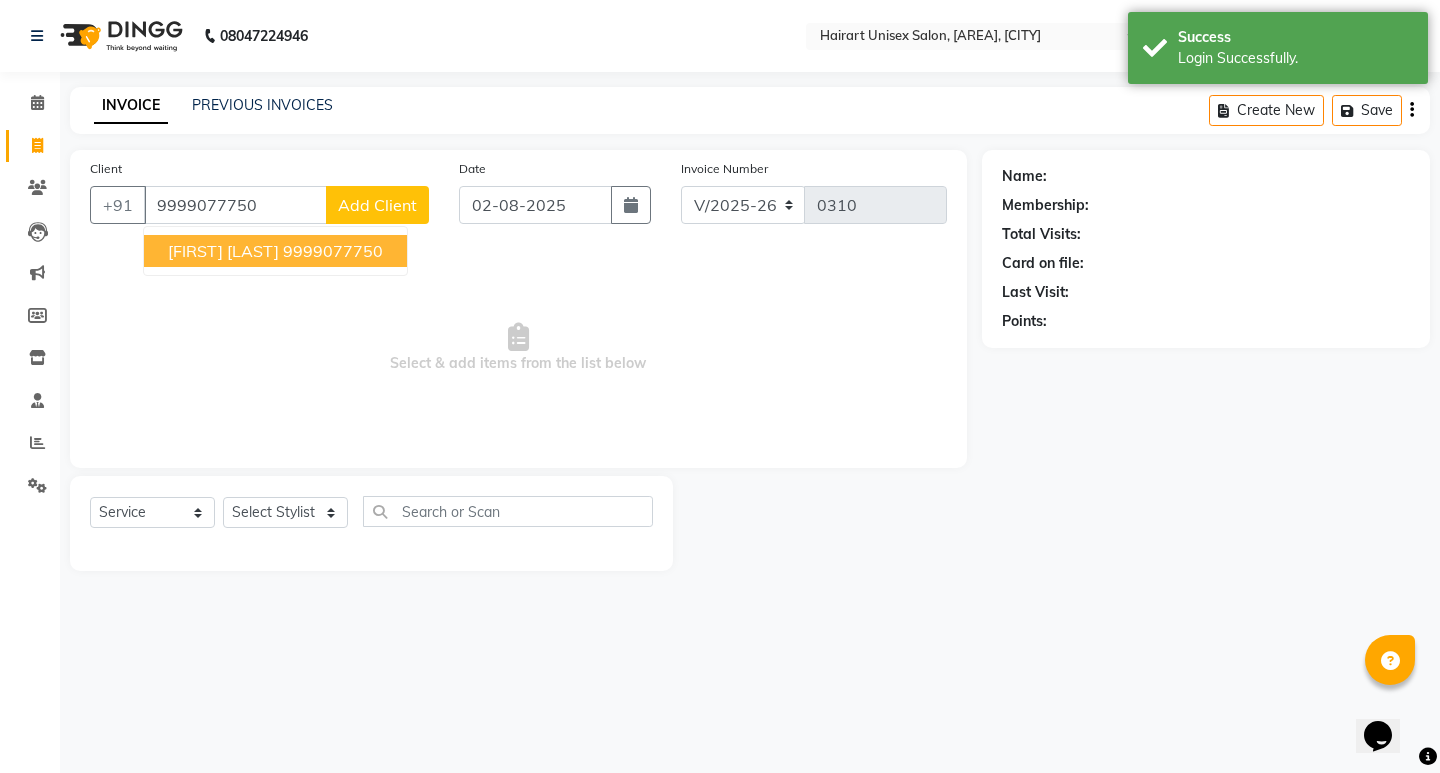 type on "9999077750" 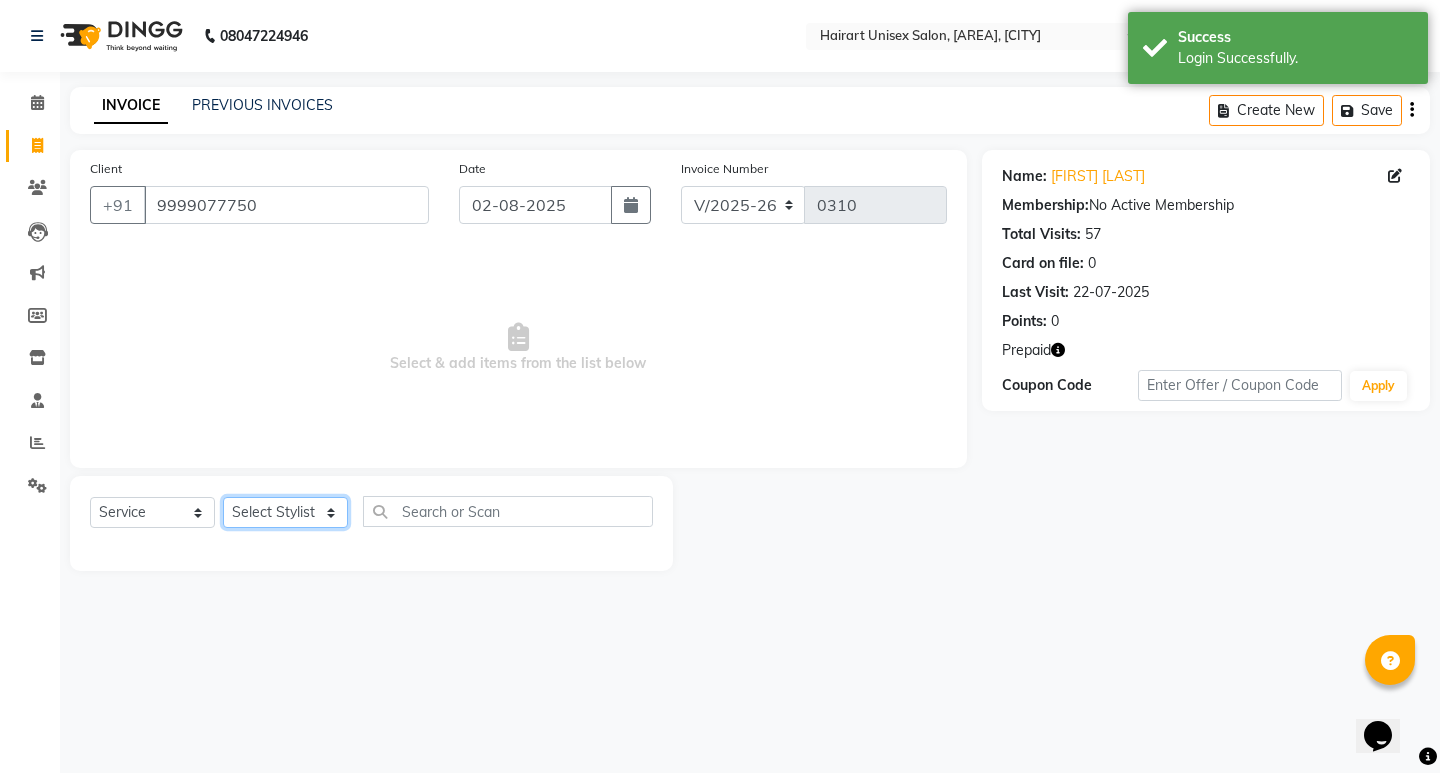 click on "Select Stylist Abid Baljeet Dev Ganesh Lakshmi Naveen [LAST] Santosh Shyam Simran Zameer" 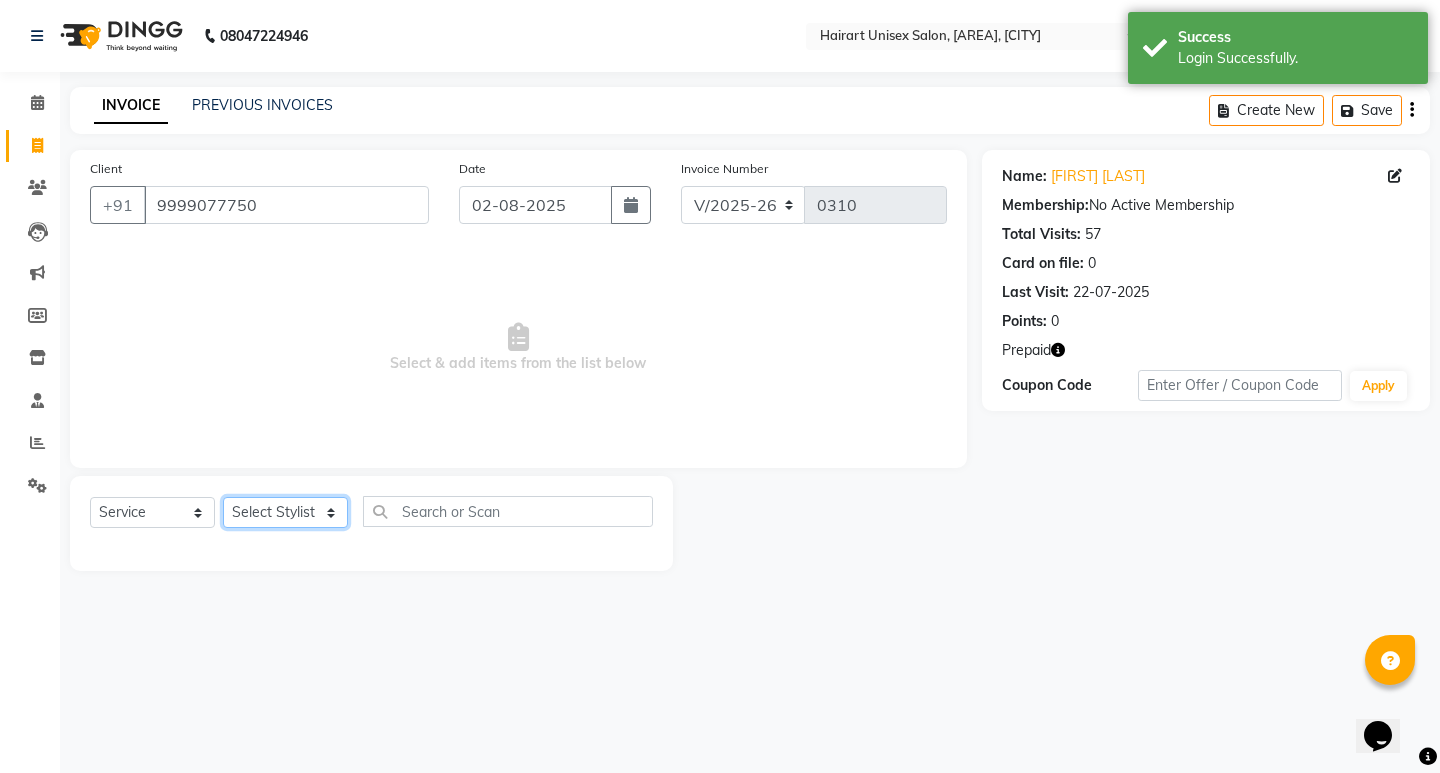 select on "39570" 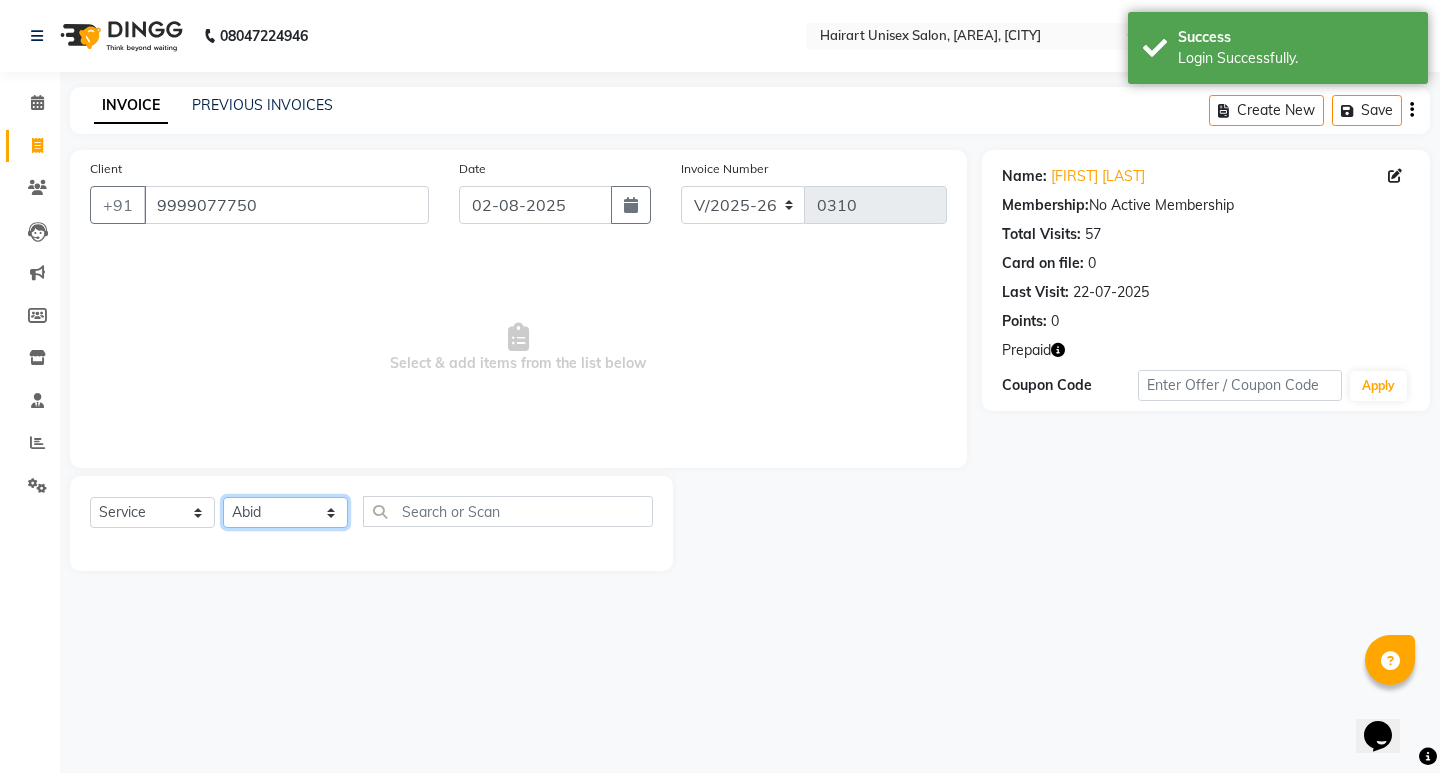 click on "Select Stylist Abid Baljeet Dev Ganesh Lakshmi Naveen [LAST] Santosh Shyam Simran Zameer" 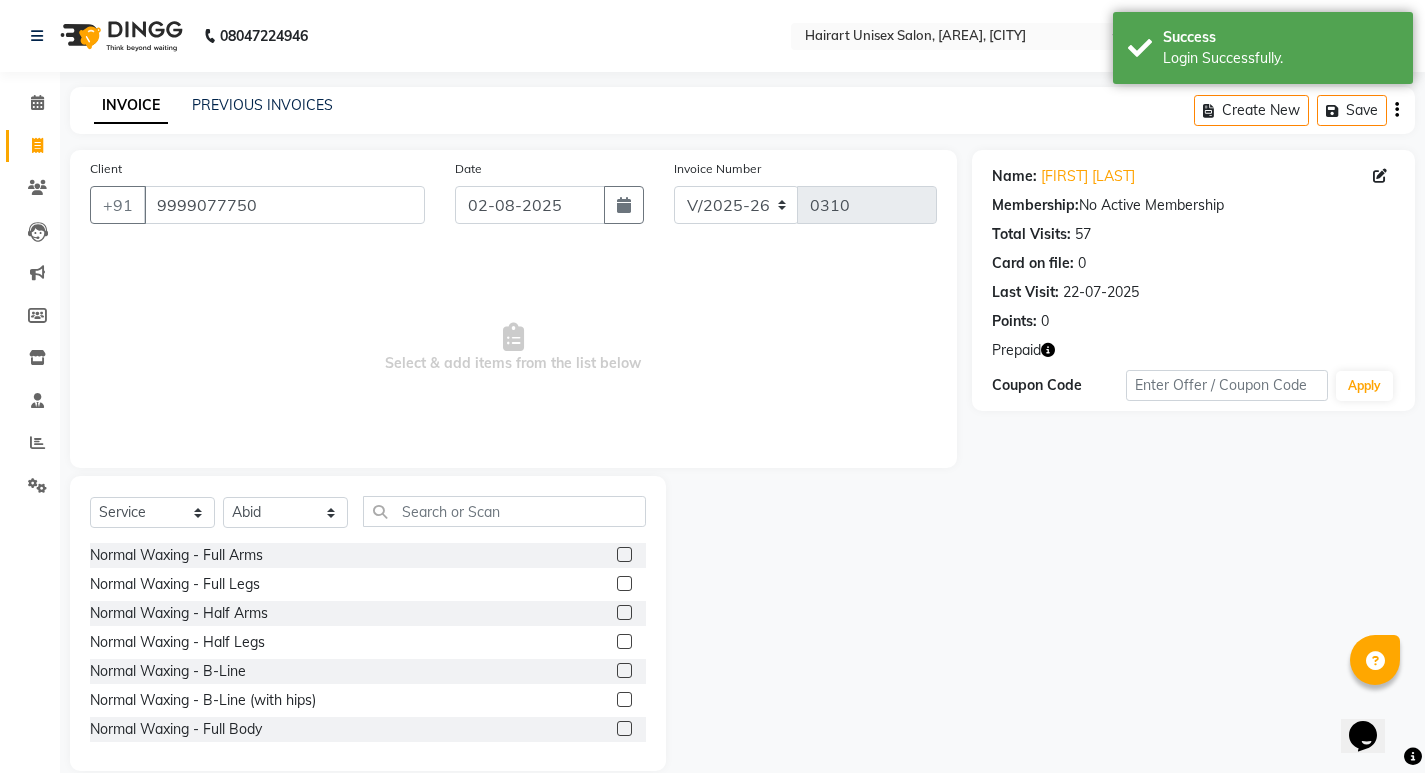 click on "Select  Service  Product  Membership  Package Voucher Prepaid Gift Card  Select Stylist Abid Baljeet Dev Ganesh Lakshmi Naveen [LAST] Santosh Shyam Simran Zameer" 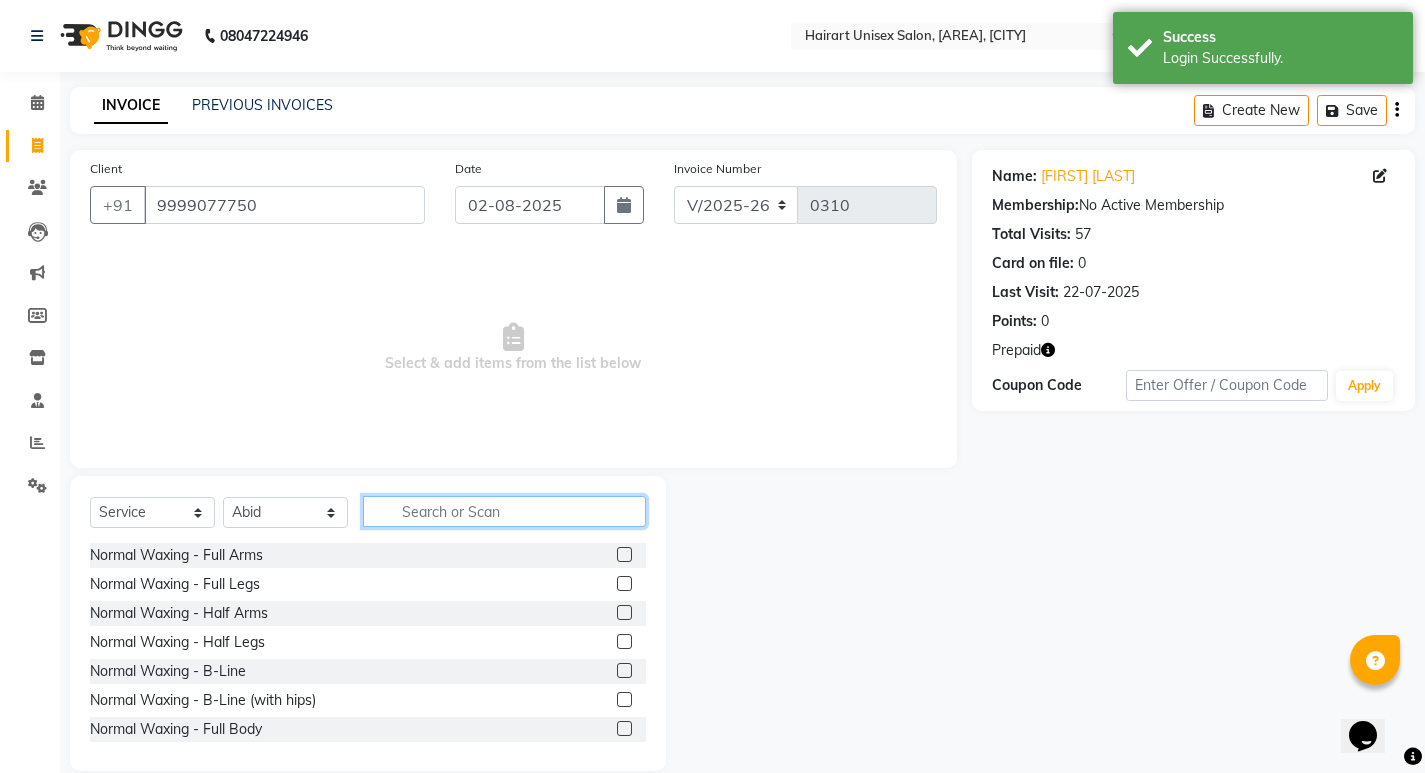 click 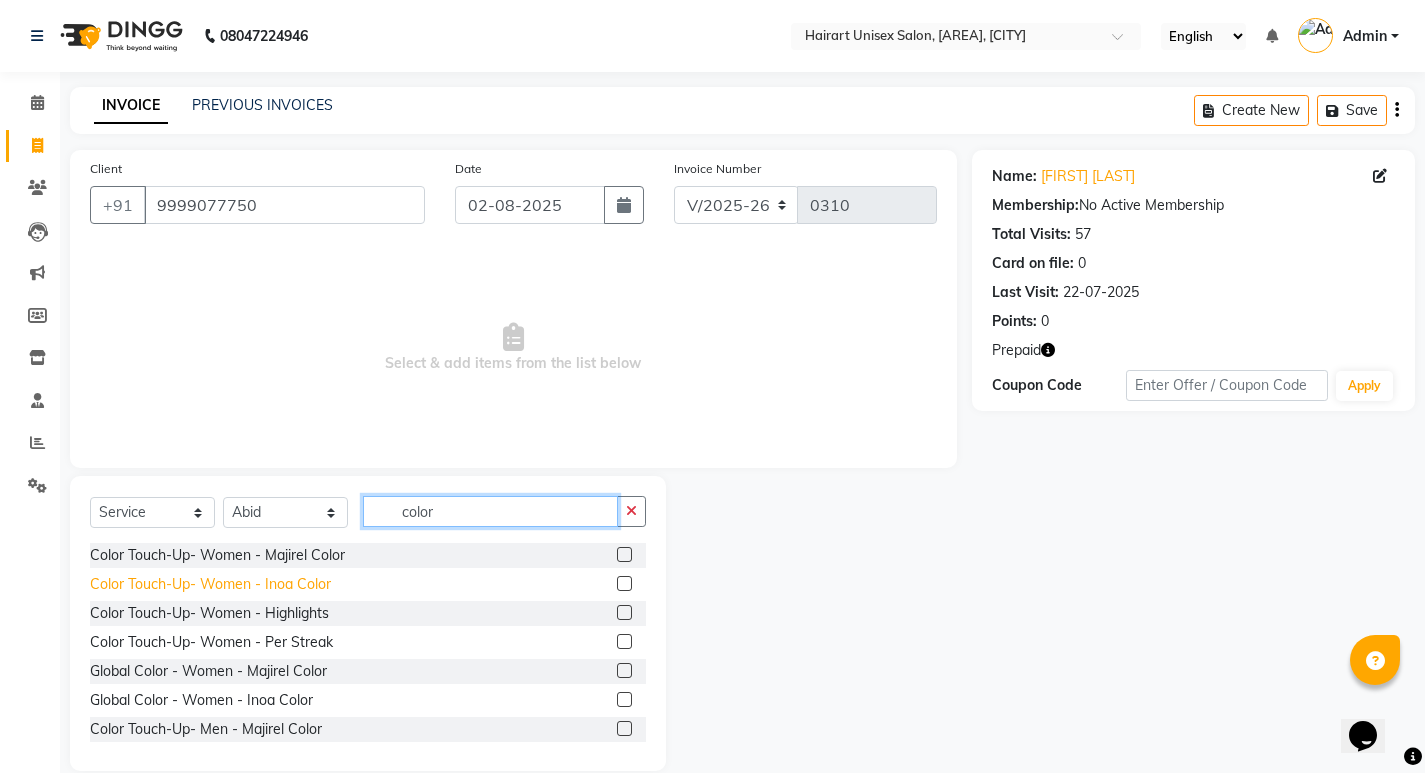 type on "color" 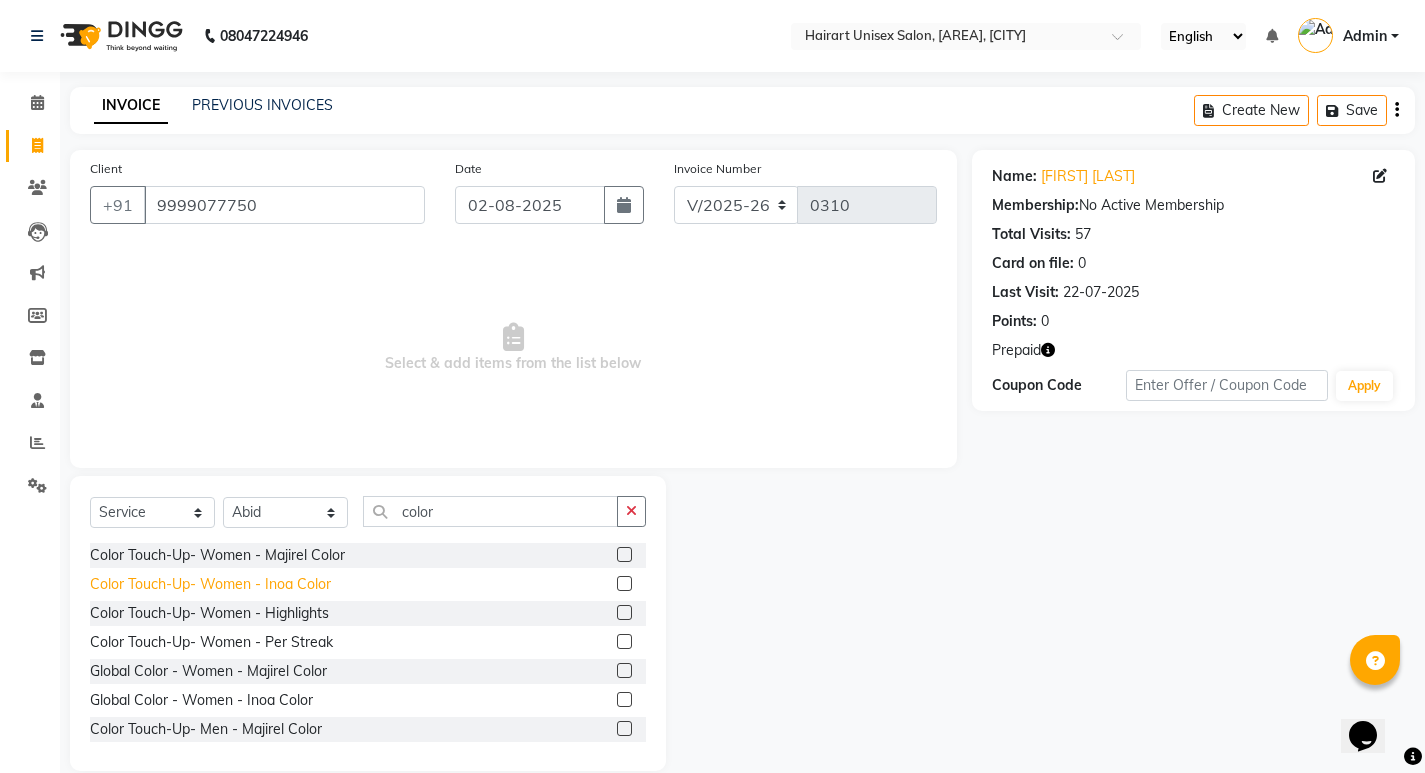 click on "Color Touch-Up- Women - Inoa Color" 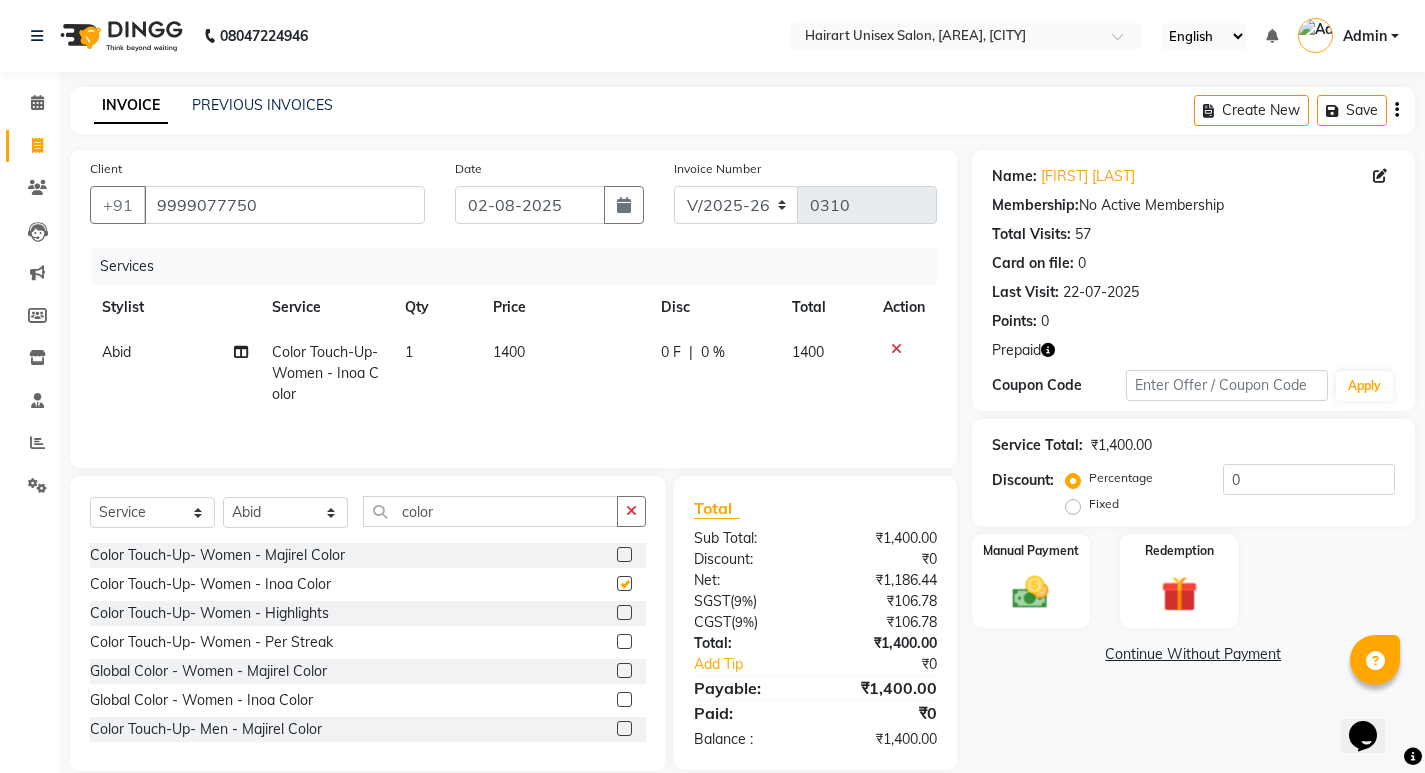 checkbox on "false" 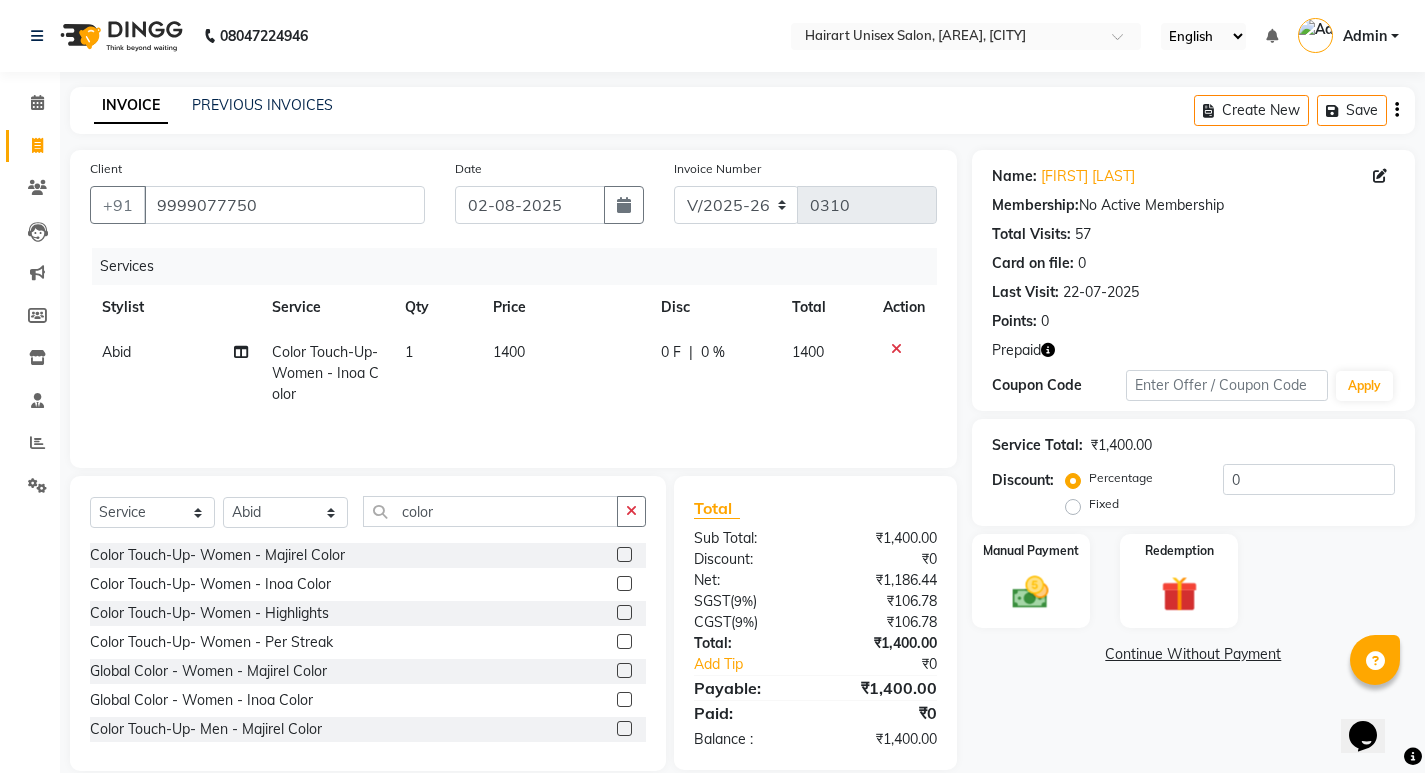 click on "1400" 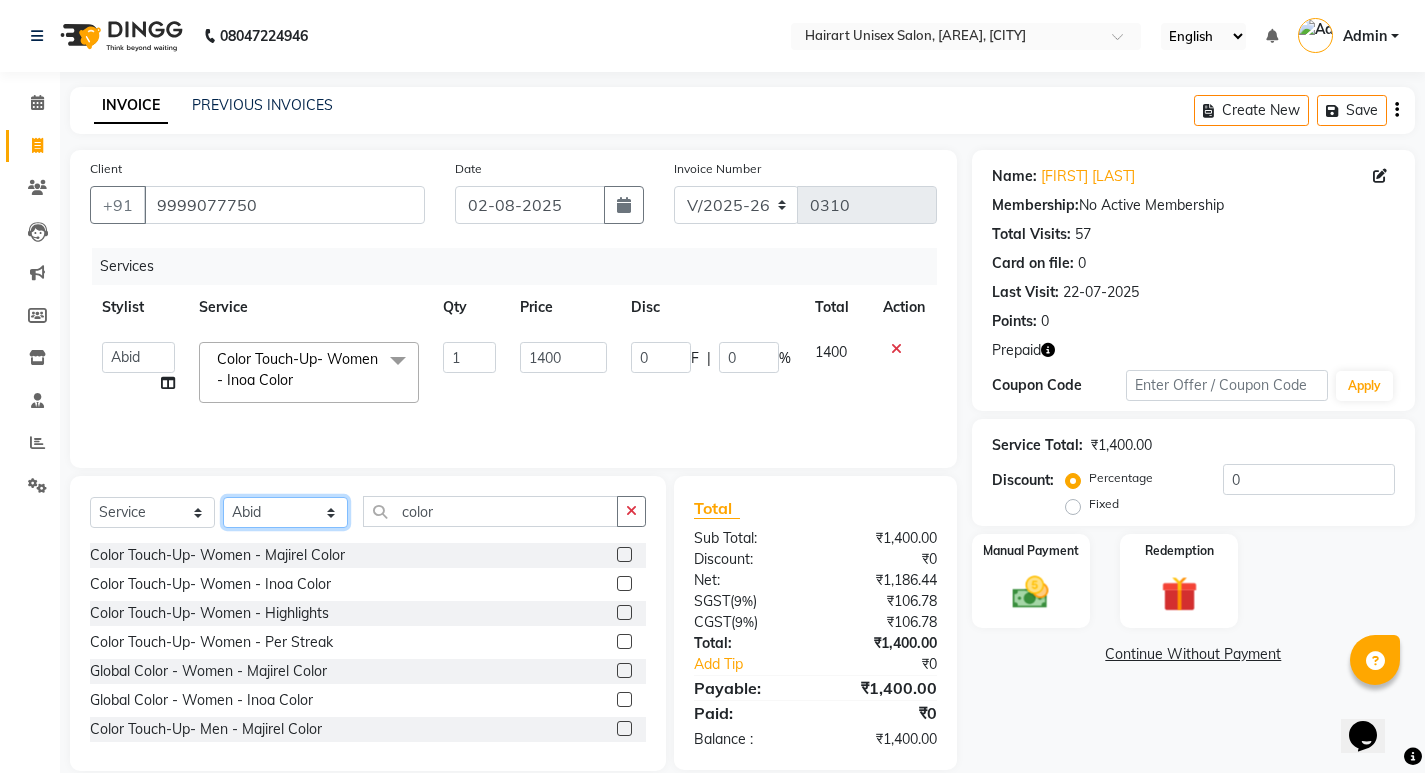click on "Select Stylist Abid Baljeet Dev Ganesh Lakshmi Naveen [LAST] Santosh Shyam Simran Zameer" 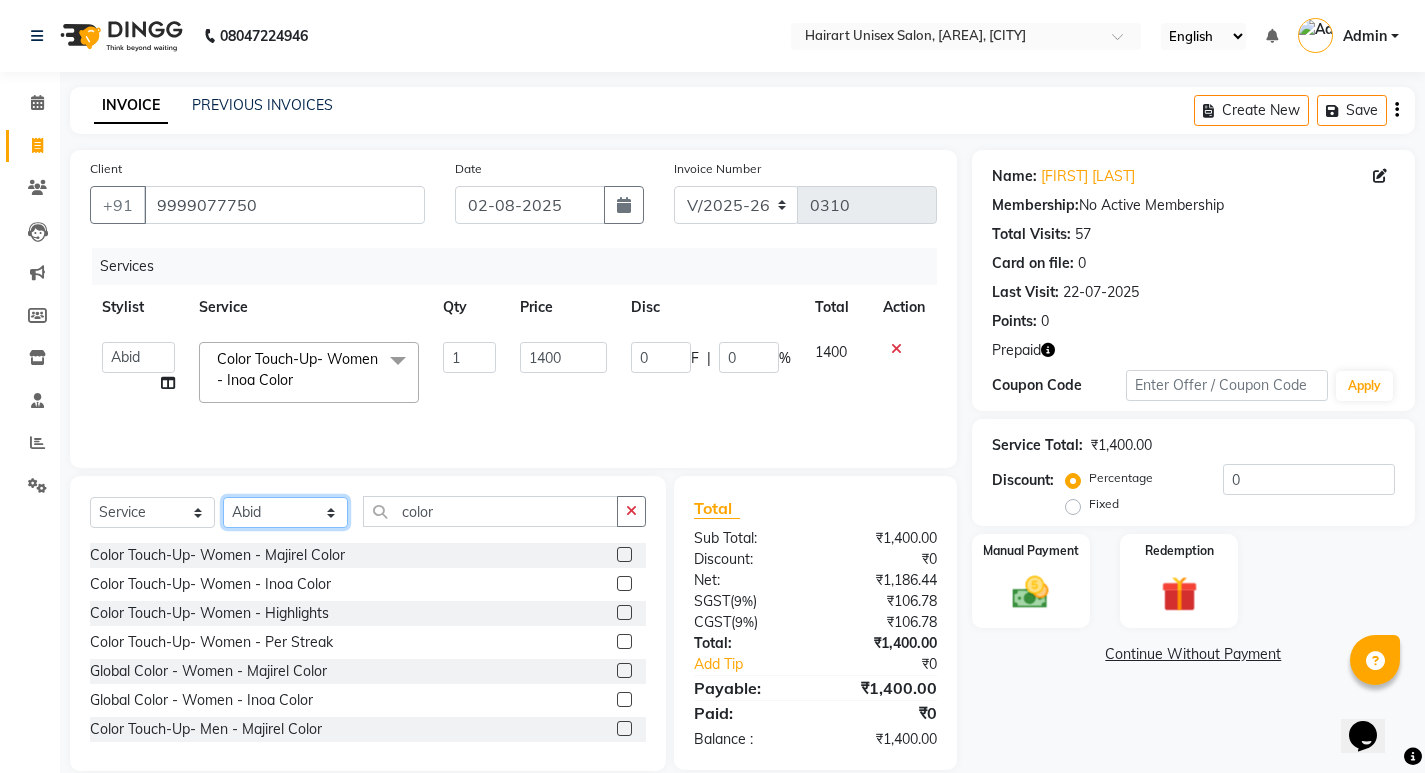 select on "79556" 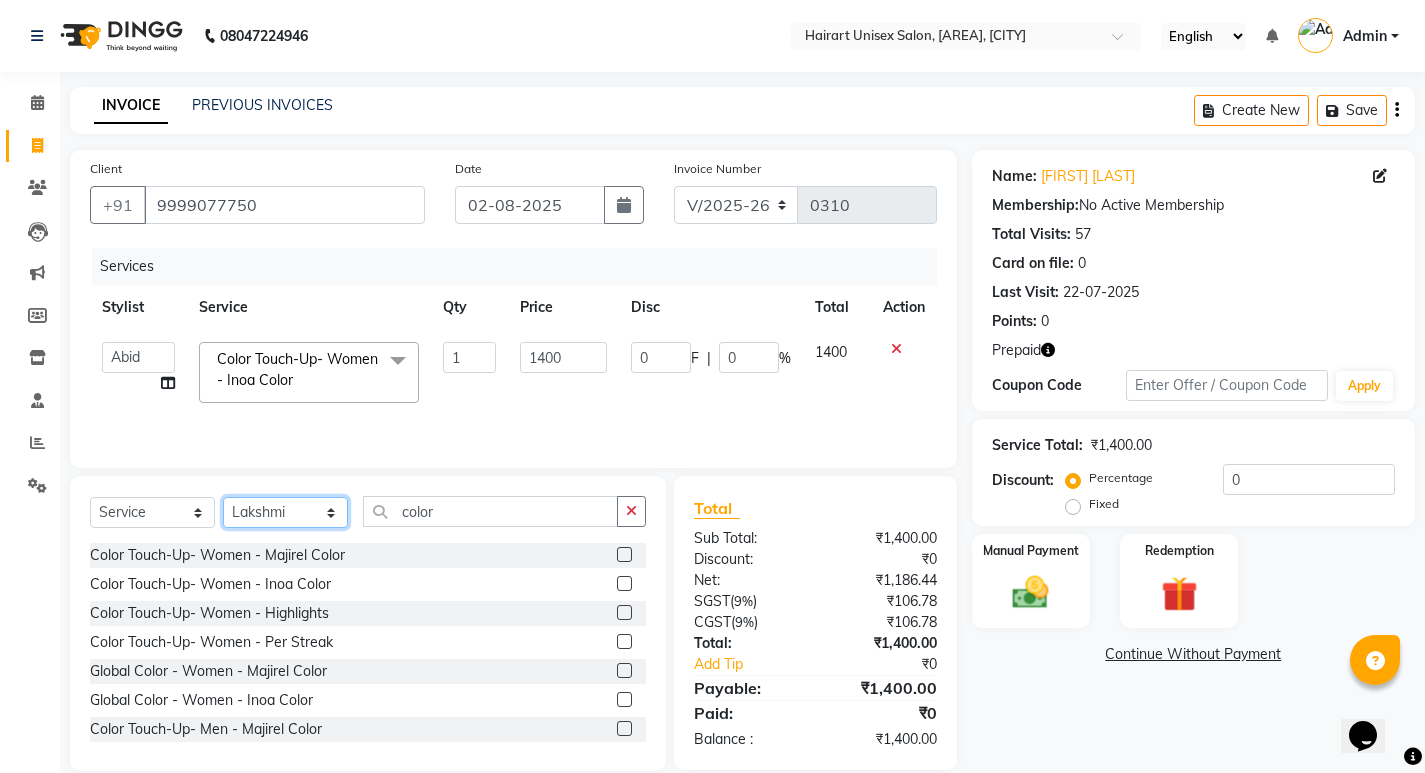 click on "Select Stylist Abid Baljeet Dev Ganesh Lakshmi Naveen [LAST] Santosh Shyam Simran Zameer" 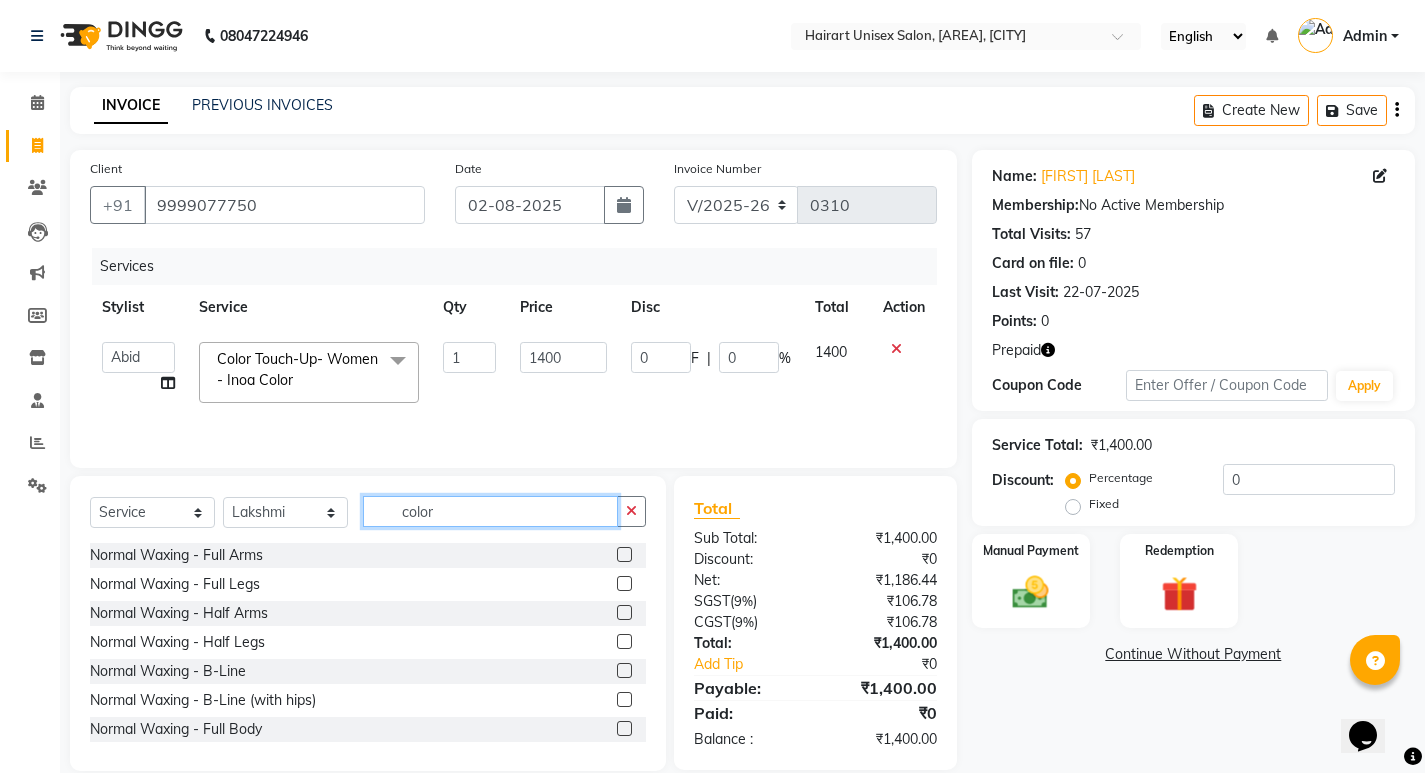 click on "color" 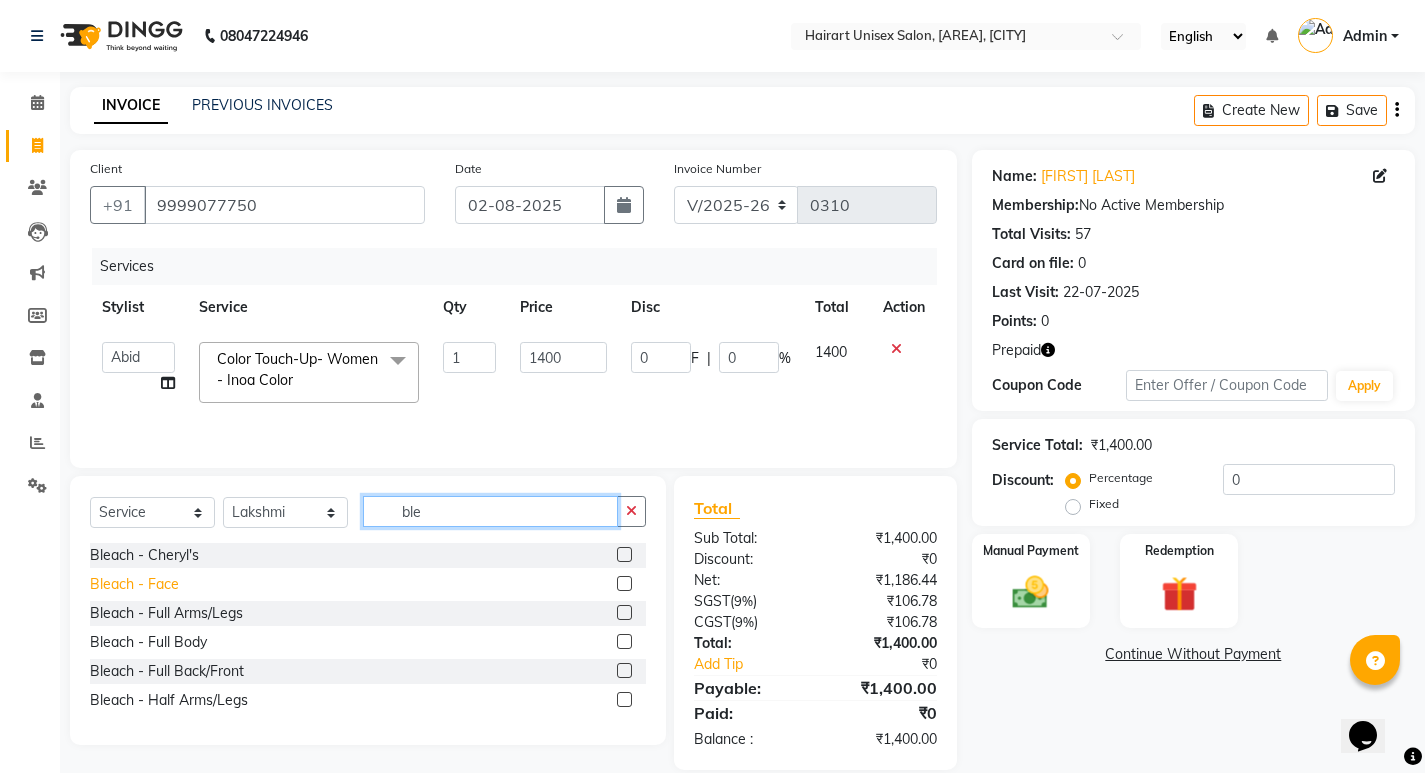 type on "ble" 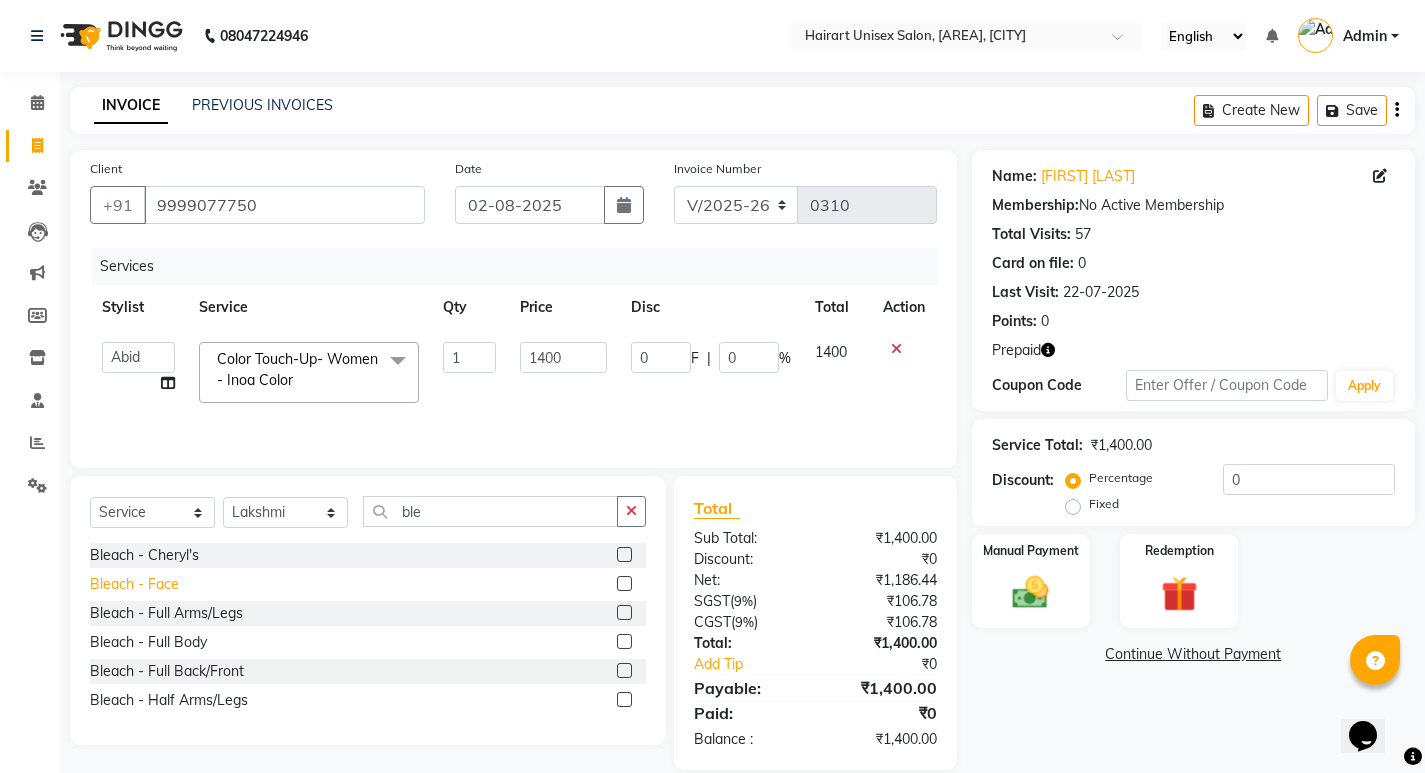 click on "Bleach - Face" 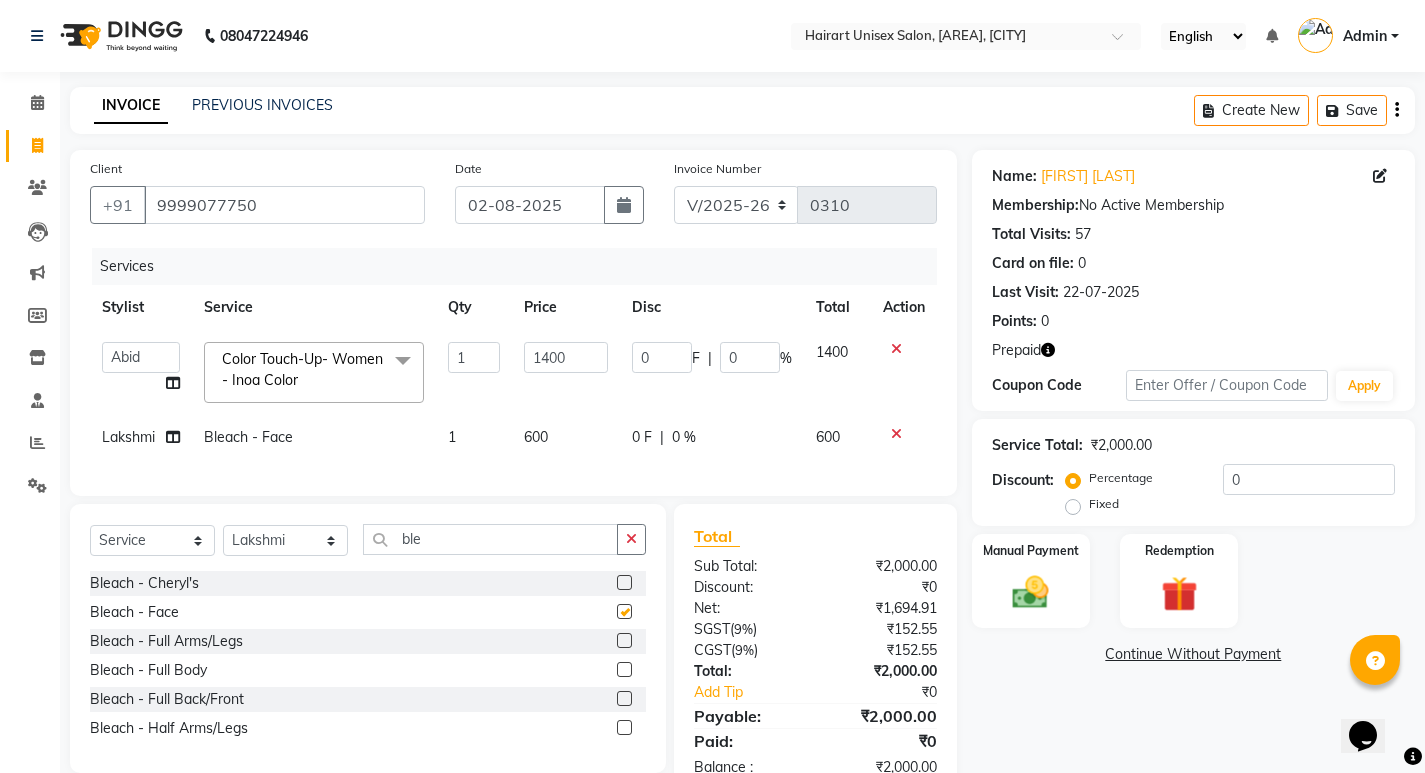 checkbox on "false" 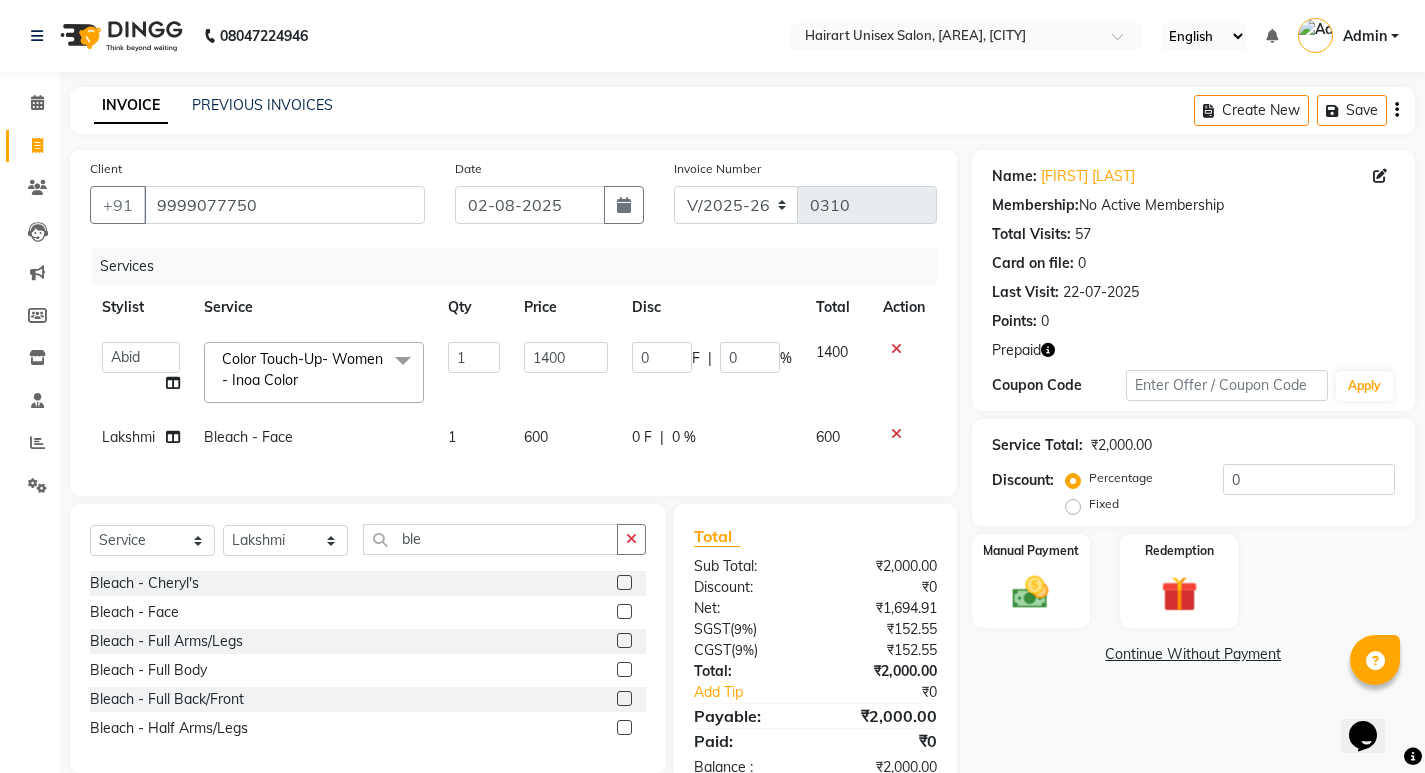 click on "600" 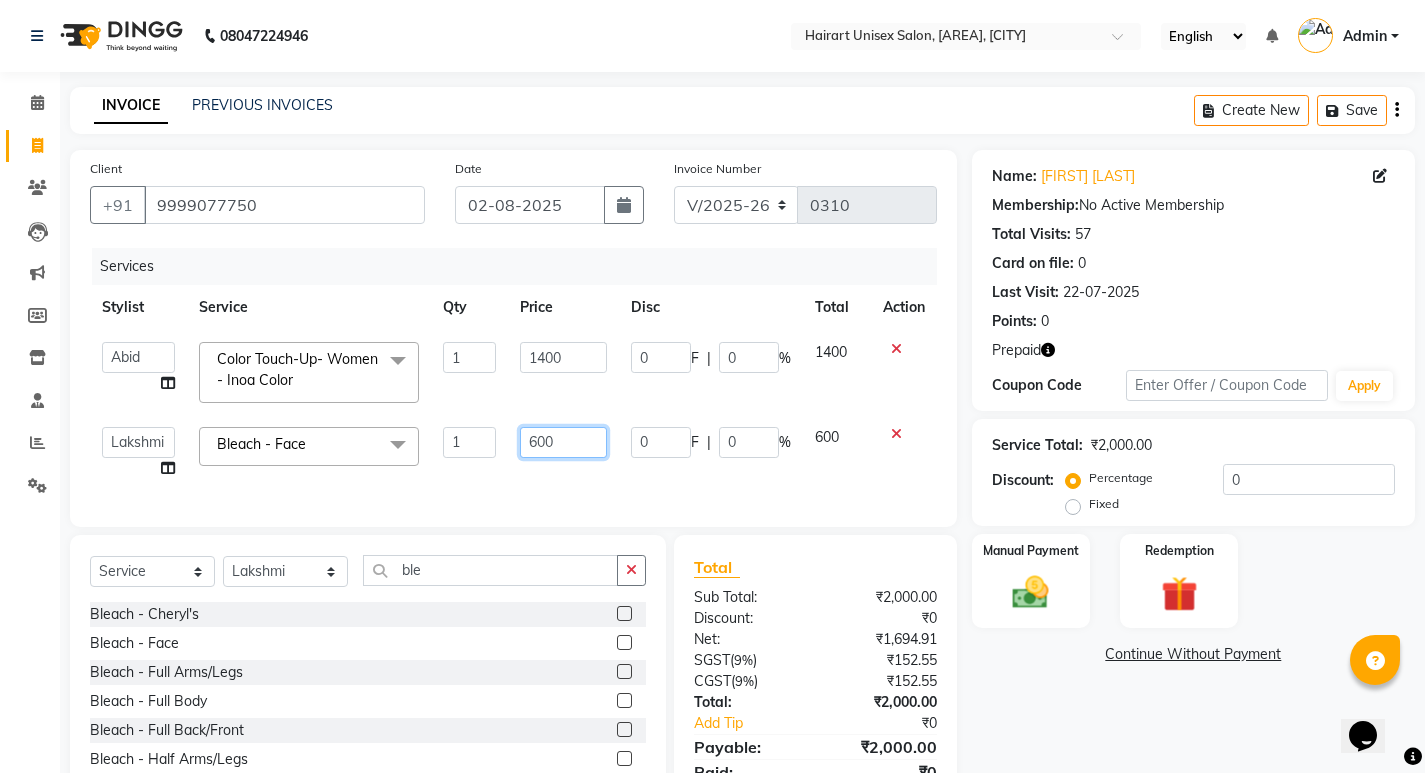 click on "600" 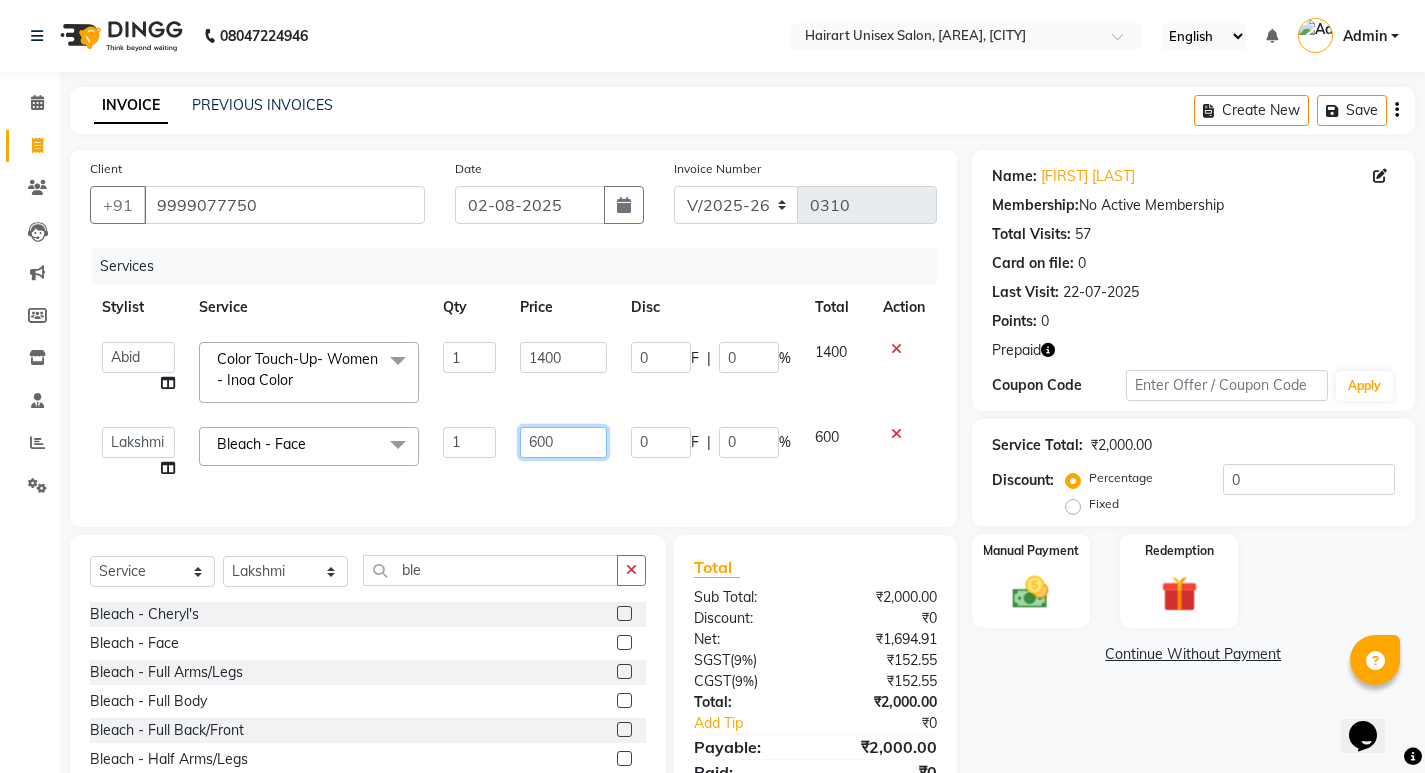 click on "600" 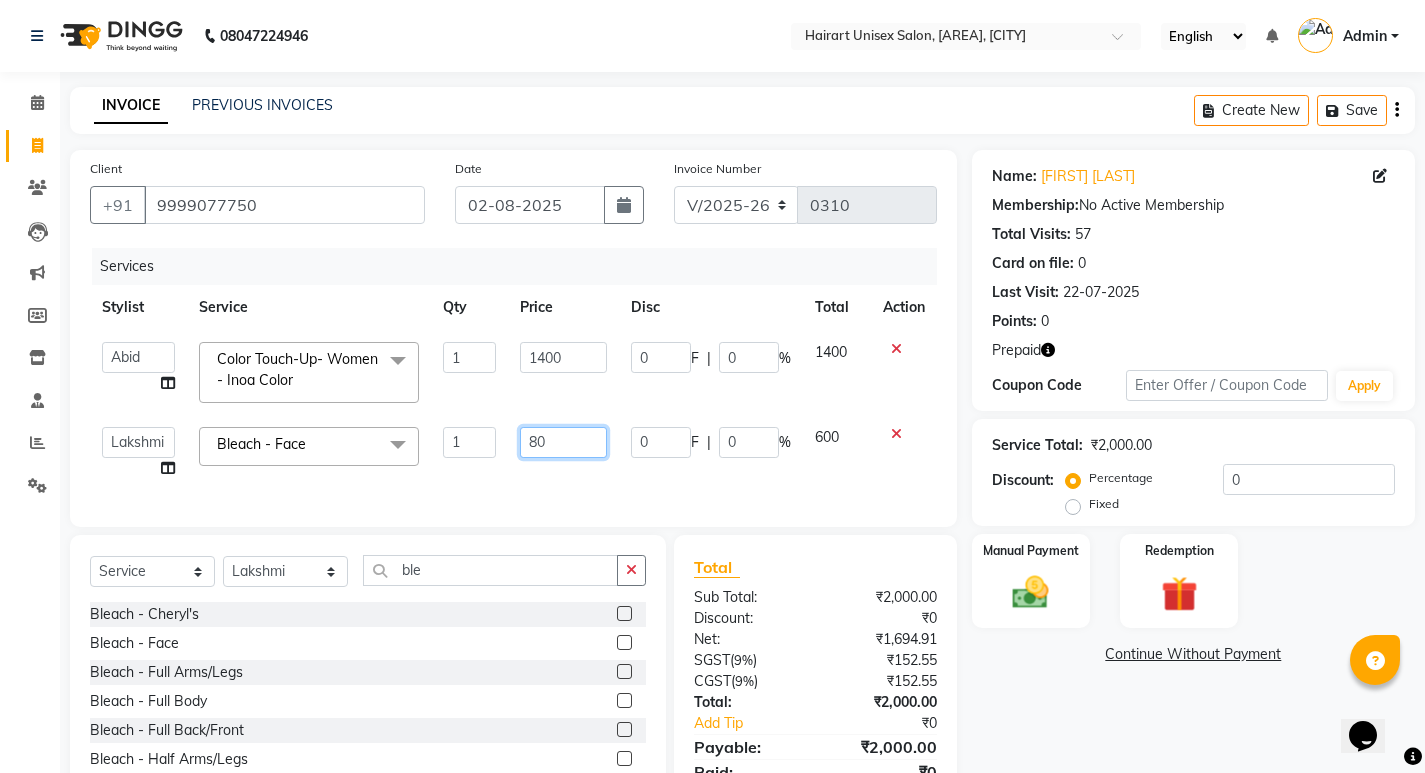 type on "800" 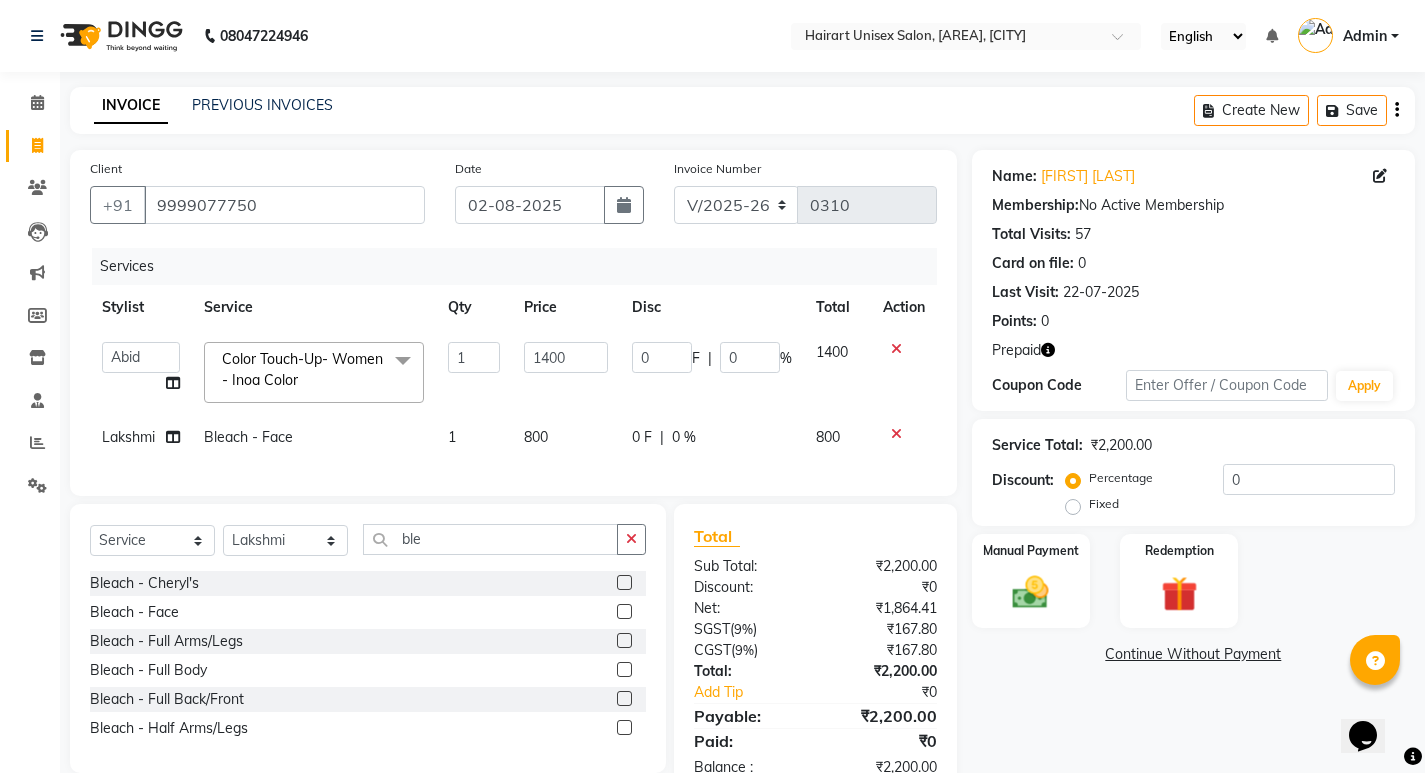 click on "Services Stylist Service Qty Price Disc Total Action  Abid   Baljeet   Dev   Ganesh   Lakshmi   Naveen   RINKI   Santosh   Shyam   Simran   Zameer  Color Touch-Up- Women - Inoa Color  x Normal Waxing - Full Arms Normal Waxing - Full Legs Normal Waxing - Half Arms Normal Waxing - Half Legs Normal Waxing - B-Line Normal Waxing - B-Line (with hips) Normal Waxing - Full Body Normal Waxing - Full Back/Front Normal Waxing - Half Back/Front Normal Waxing - Upperlip Normal Waxing - Chin Normal Waxing - Side Lock Normal Waxing - Underarms make-upLiner Rubber mask Eye Make-up Rica Waxing - Full Arms Rica Waxing - Full Legs Rica Waxing - Half Arms Rica Waxing - Half Legs Rica Waxing - B-Line Rica Waxing - B-Line (with hips) Rica Waxing - Full Body Rica Waxing - Full Back/Front Rica Waxing - Half Back/Front Rica Waxing - Upperlip Rica Waxing - Chin Rica Waxing - Side Lock Rica Waxing - Underarms Clean Up - Cheryl's Clean Up - Hydra D-Tan - Hydra Bleach - Cheryl's Bleach - Face Bleach - Full Arms/Legs Bleach - Full Body" 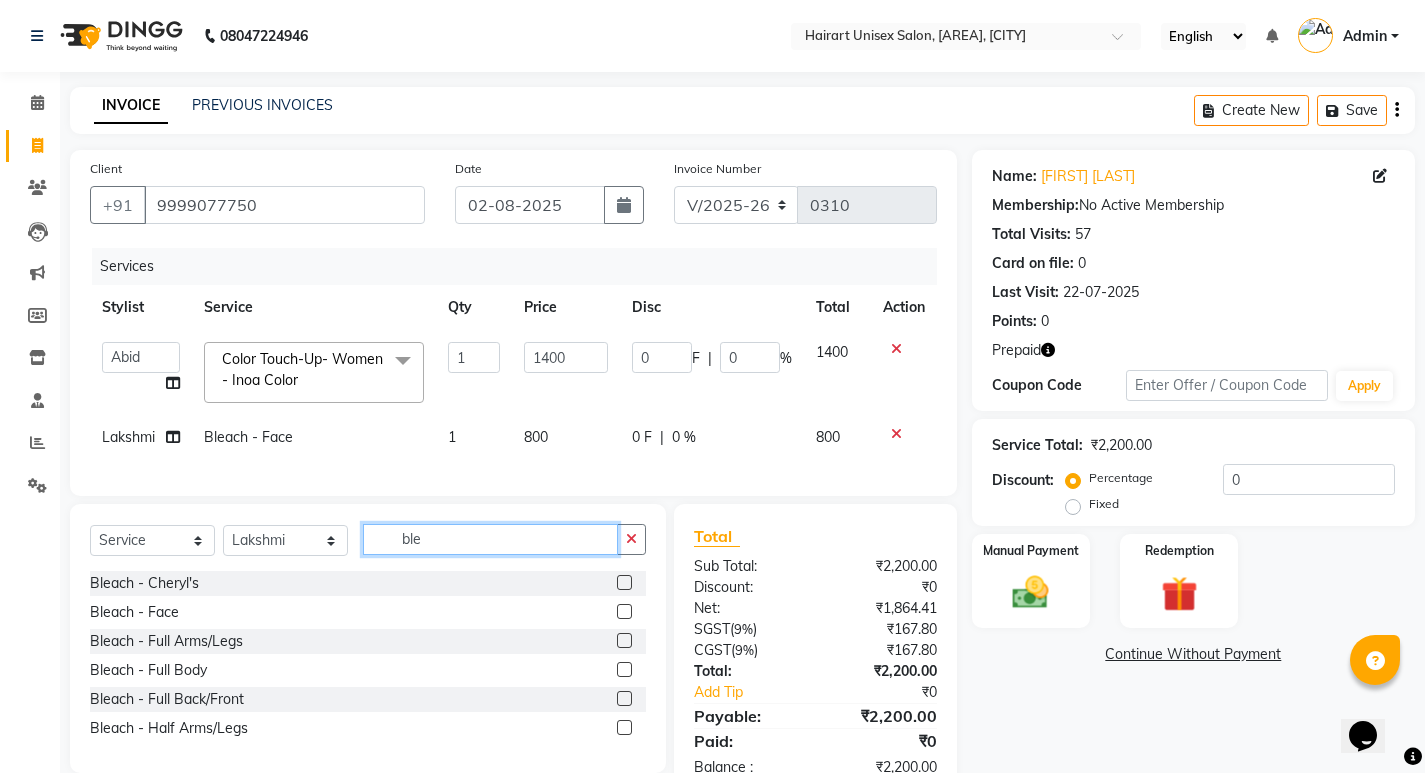 click on "ble" 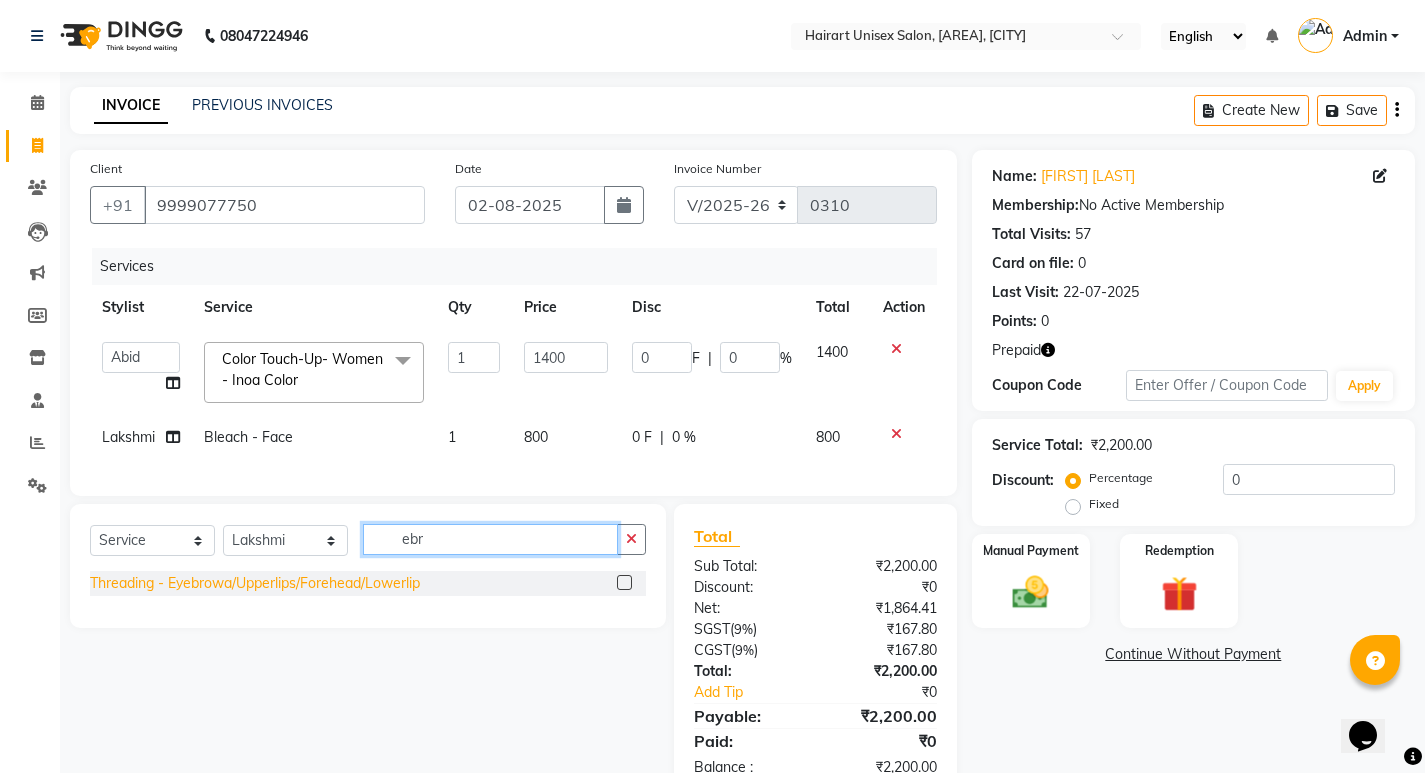type on "ebr" 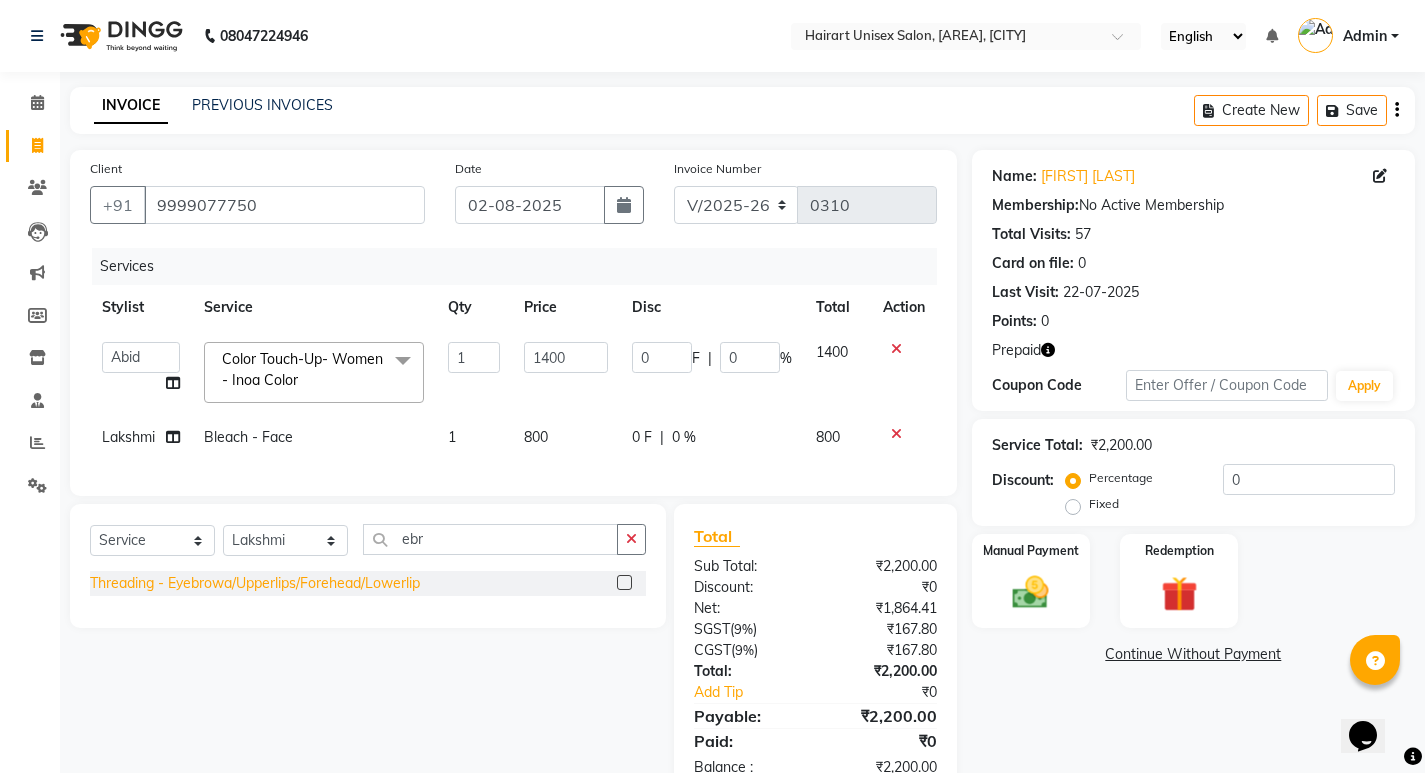 click on "Threading - Eyebrowa/Upperlips/Forehead/Lowerlip" 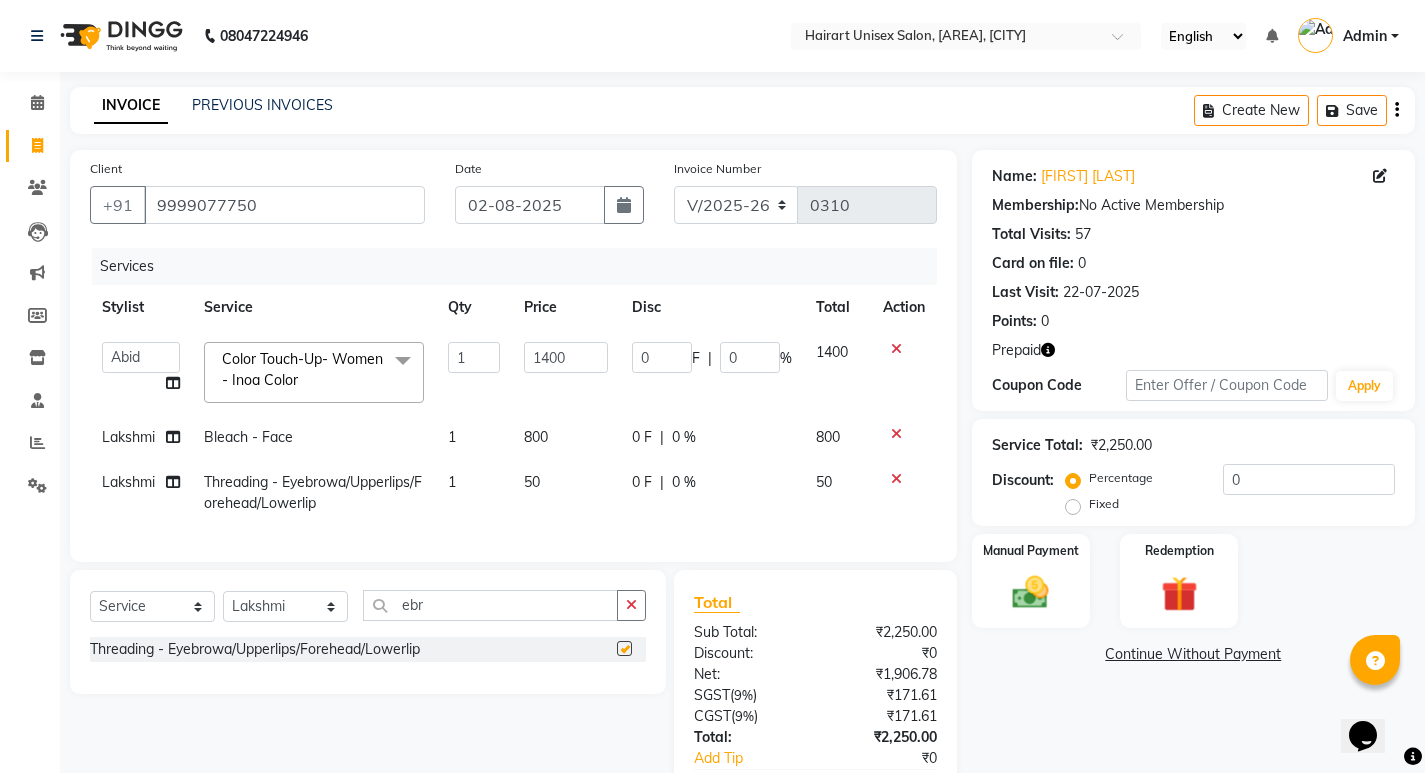 checkbox on "false" 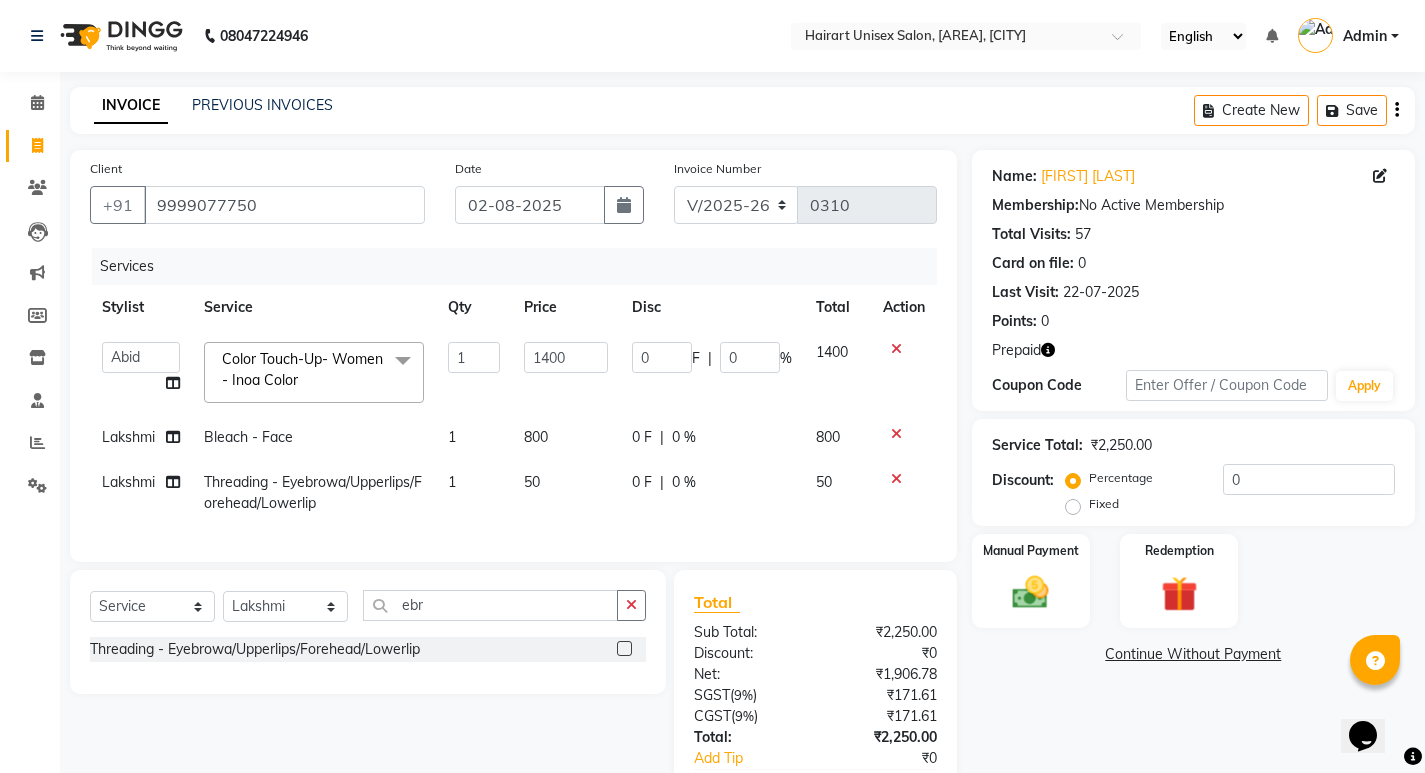 click on "50" 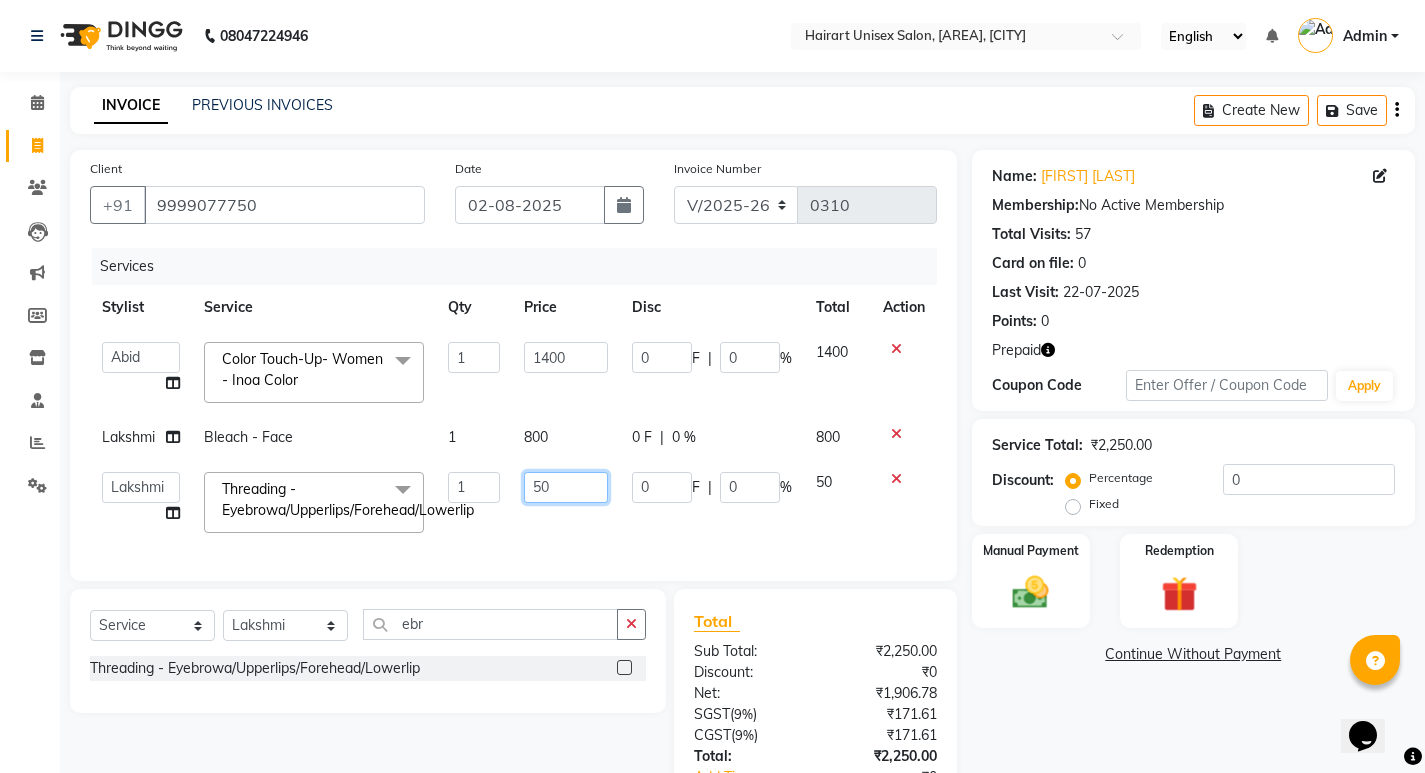 click on "50" 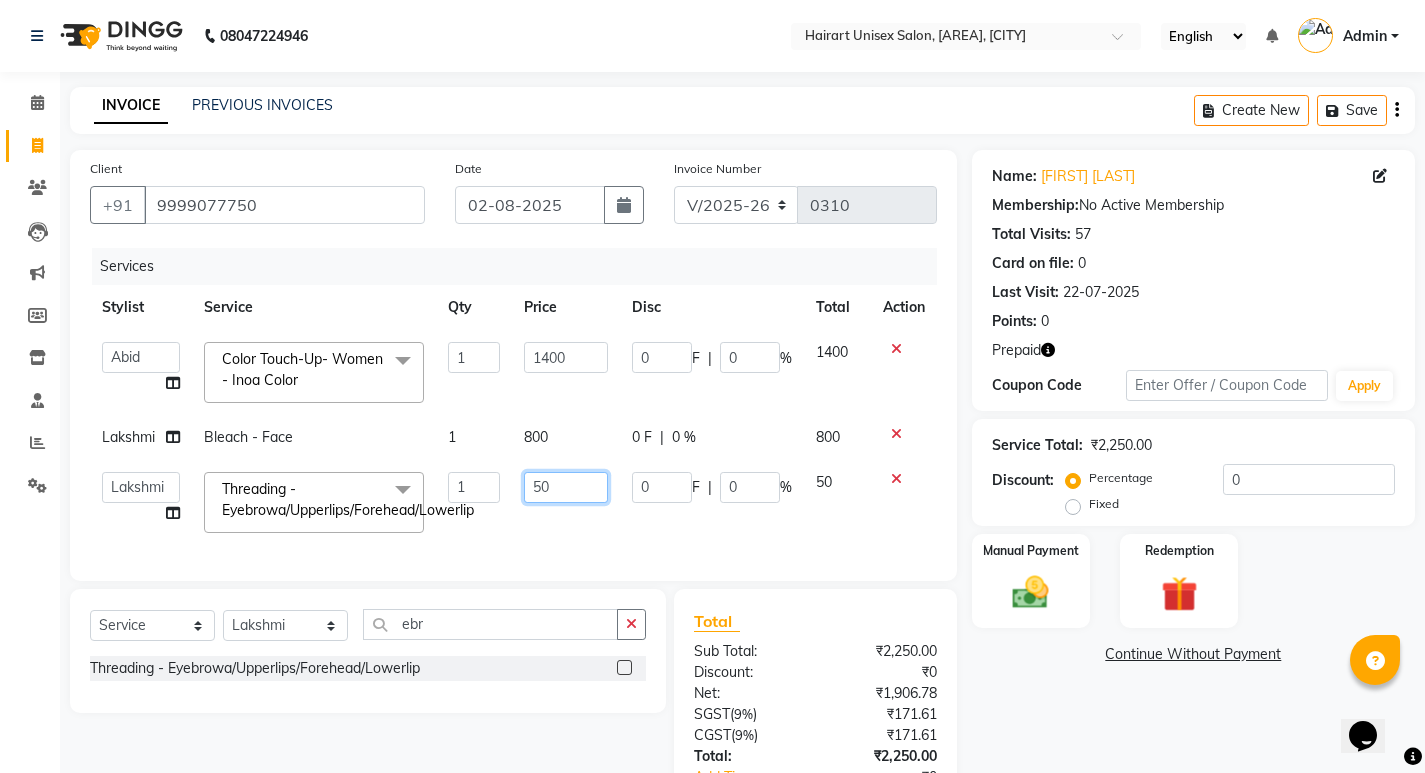 click on "50" 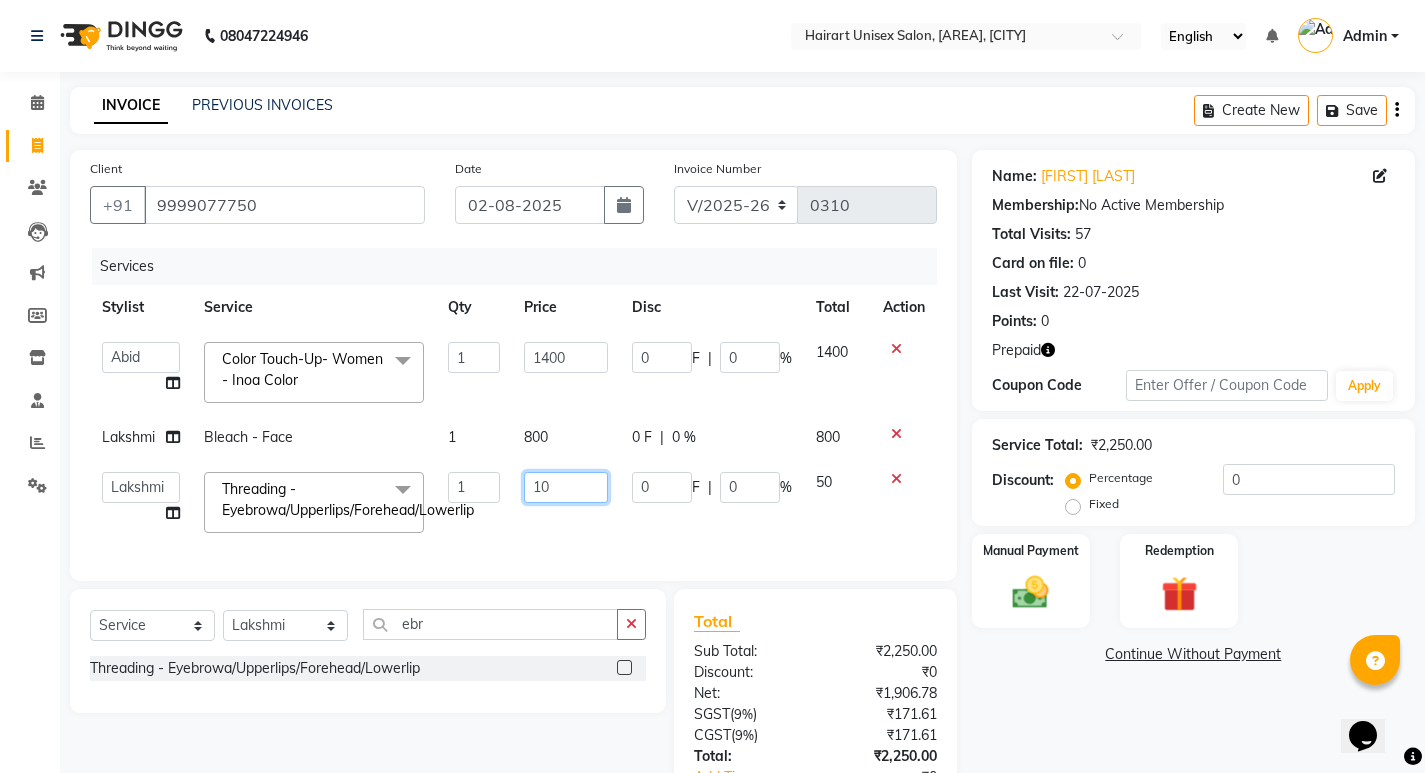 type on "100" 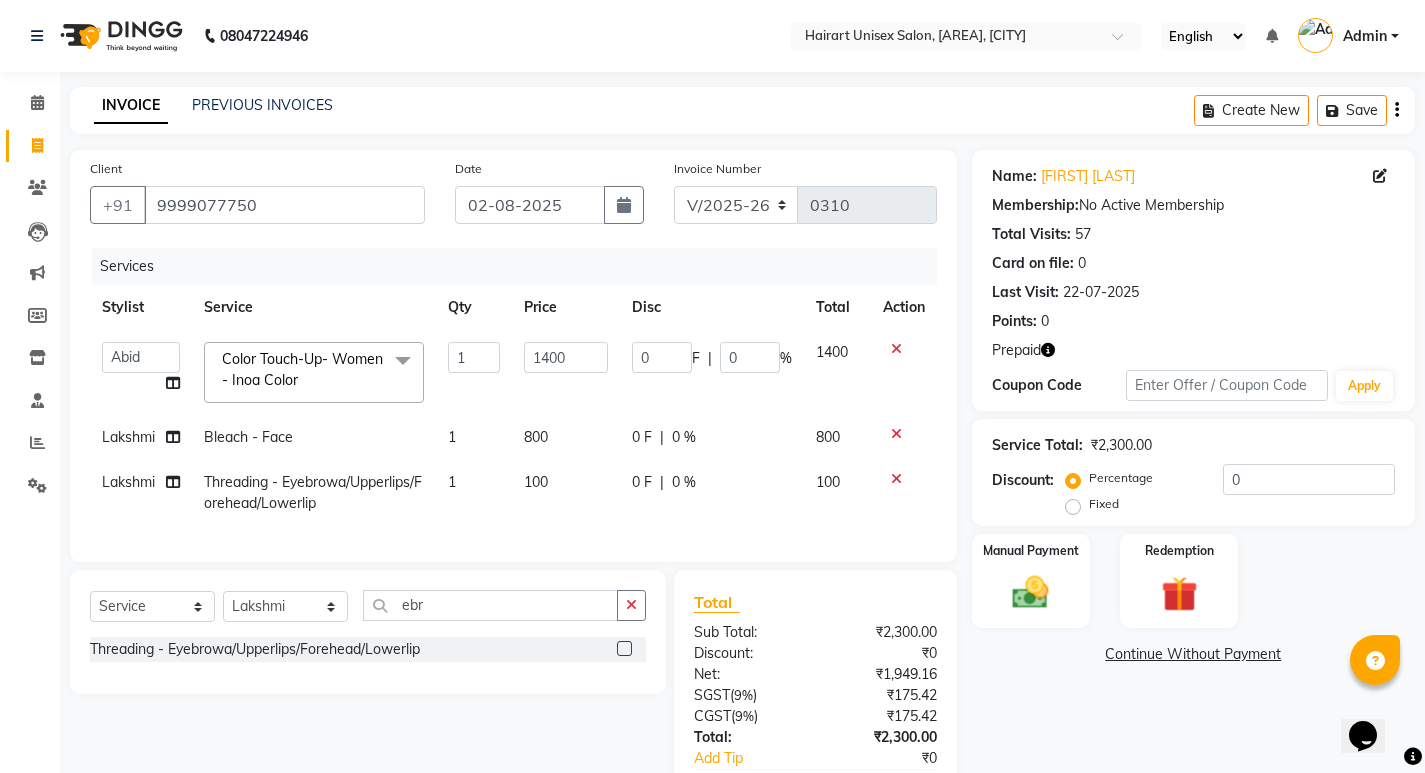 click on "100" 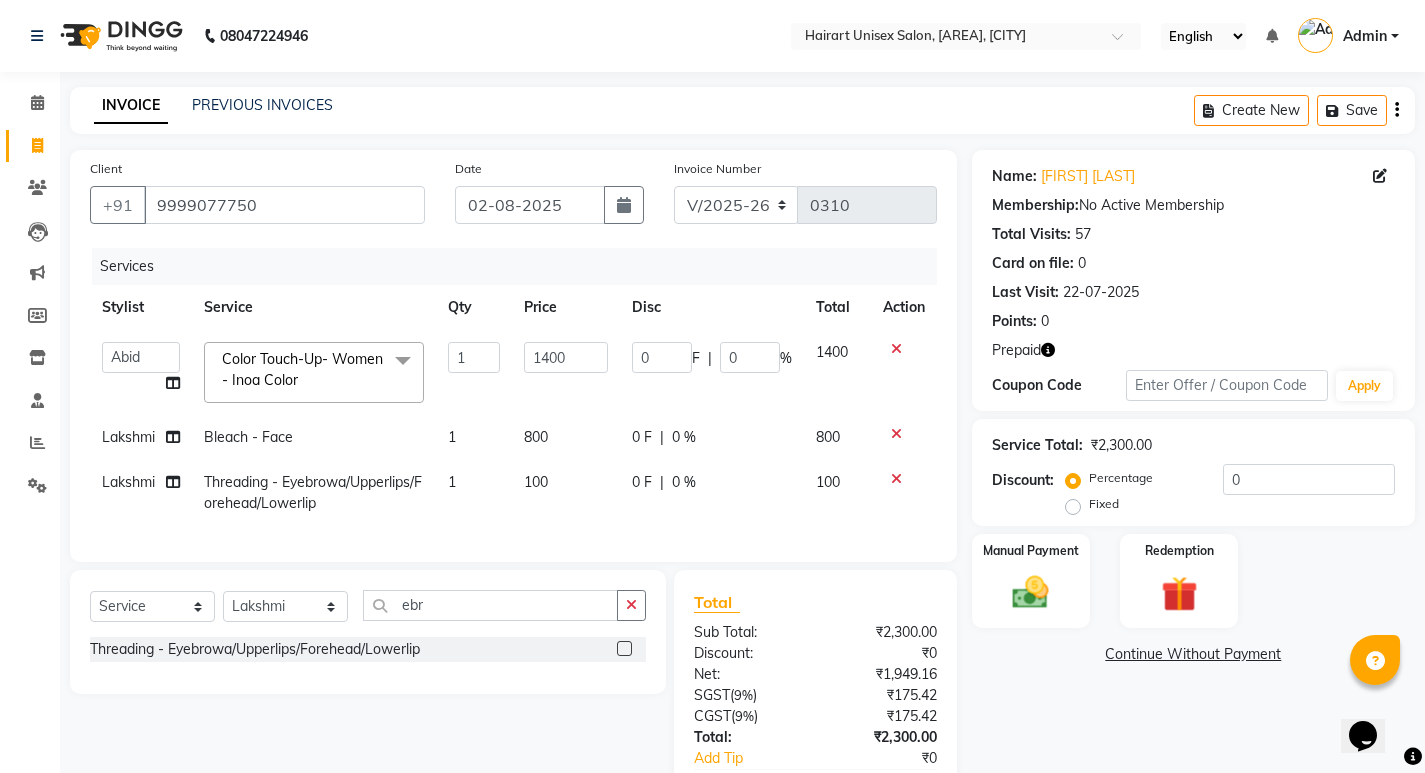 select on "79556" 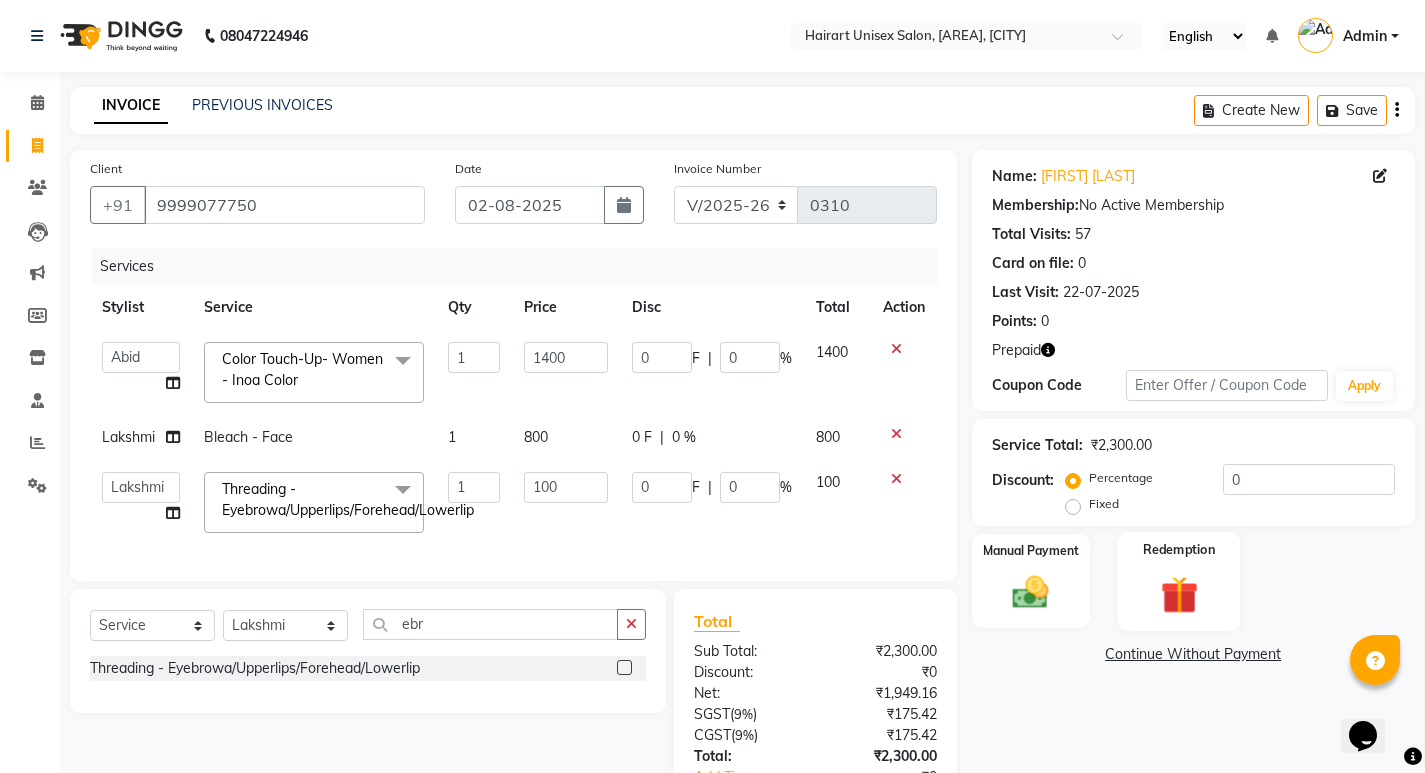 click 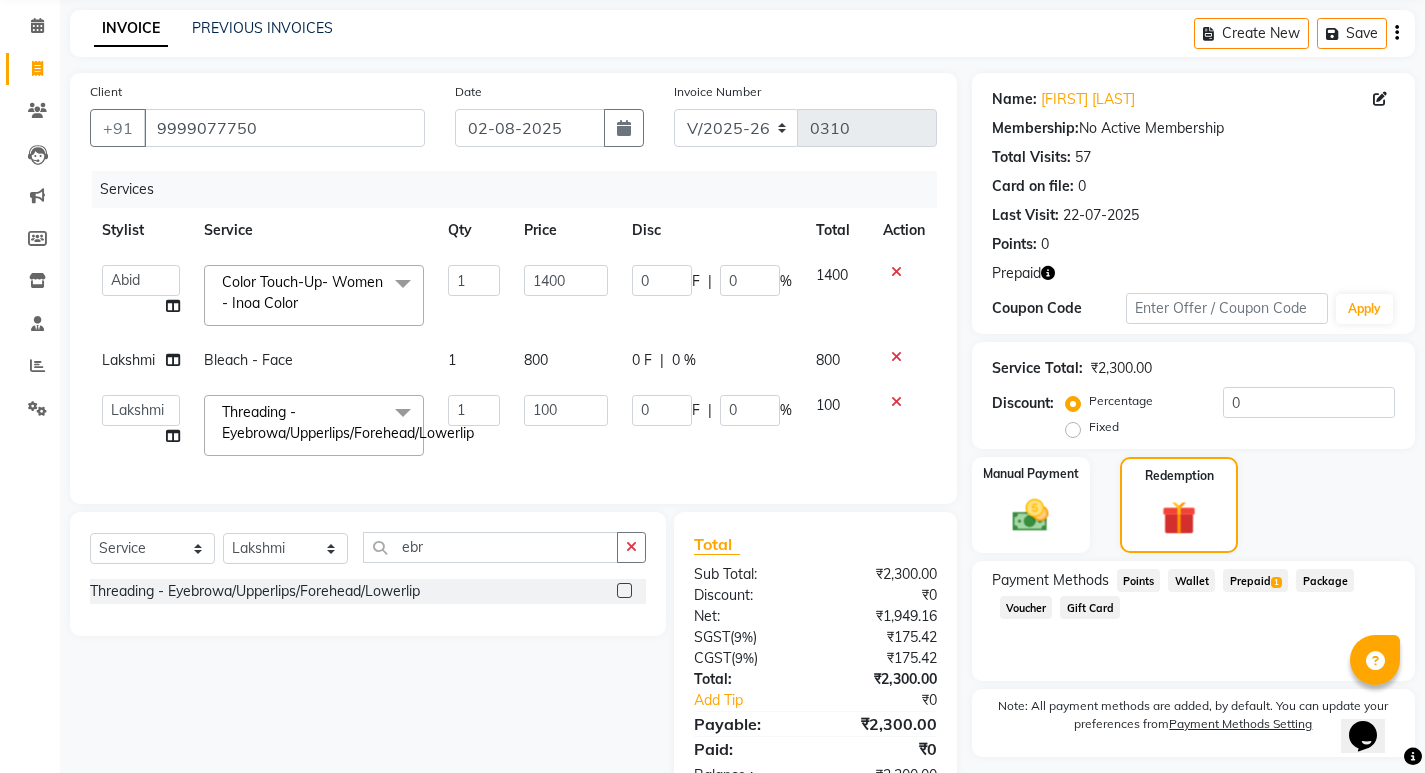 scroll, scrollTop: 155, scrollLeft: 0, axis: vertical 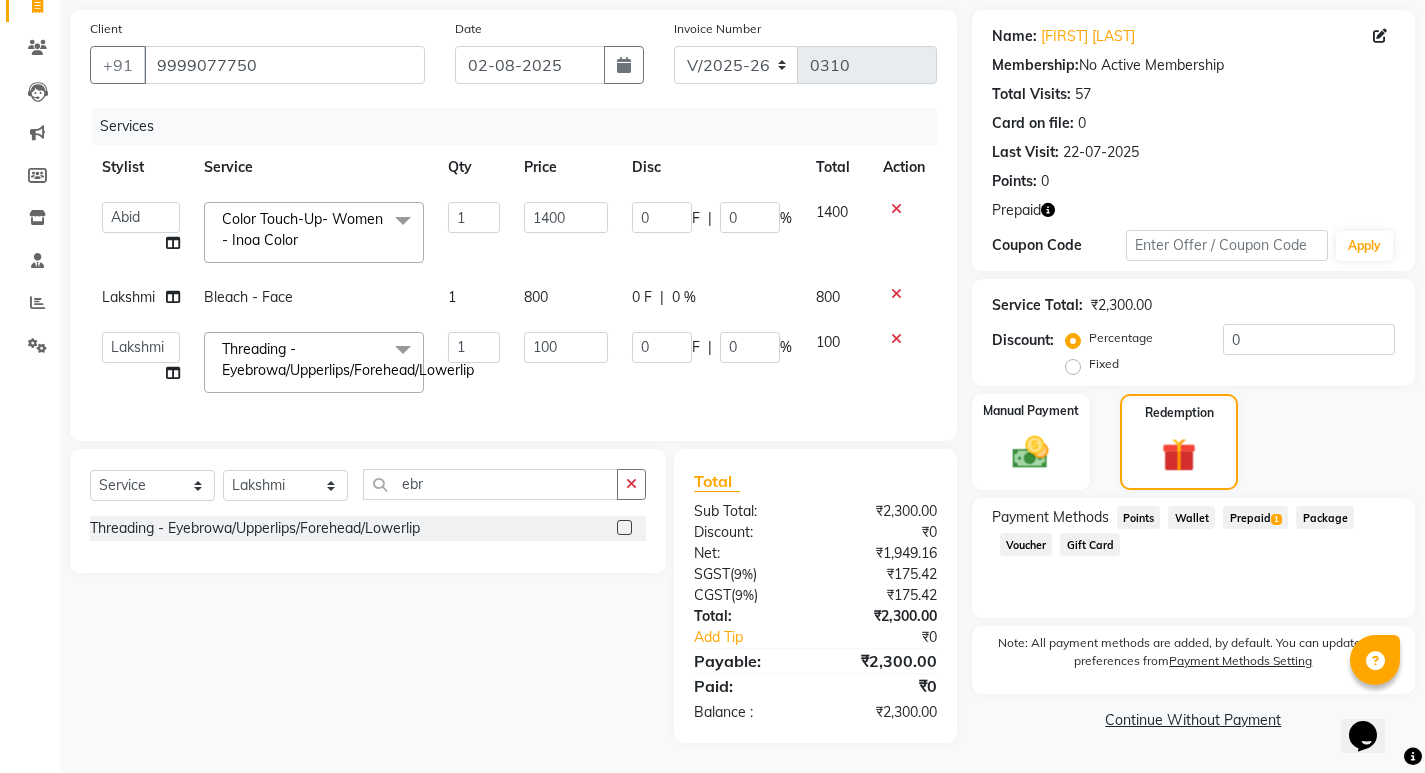 click on "Prepaid  1" 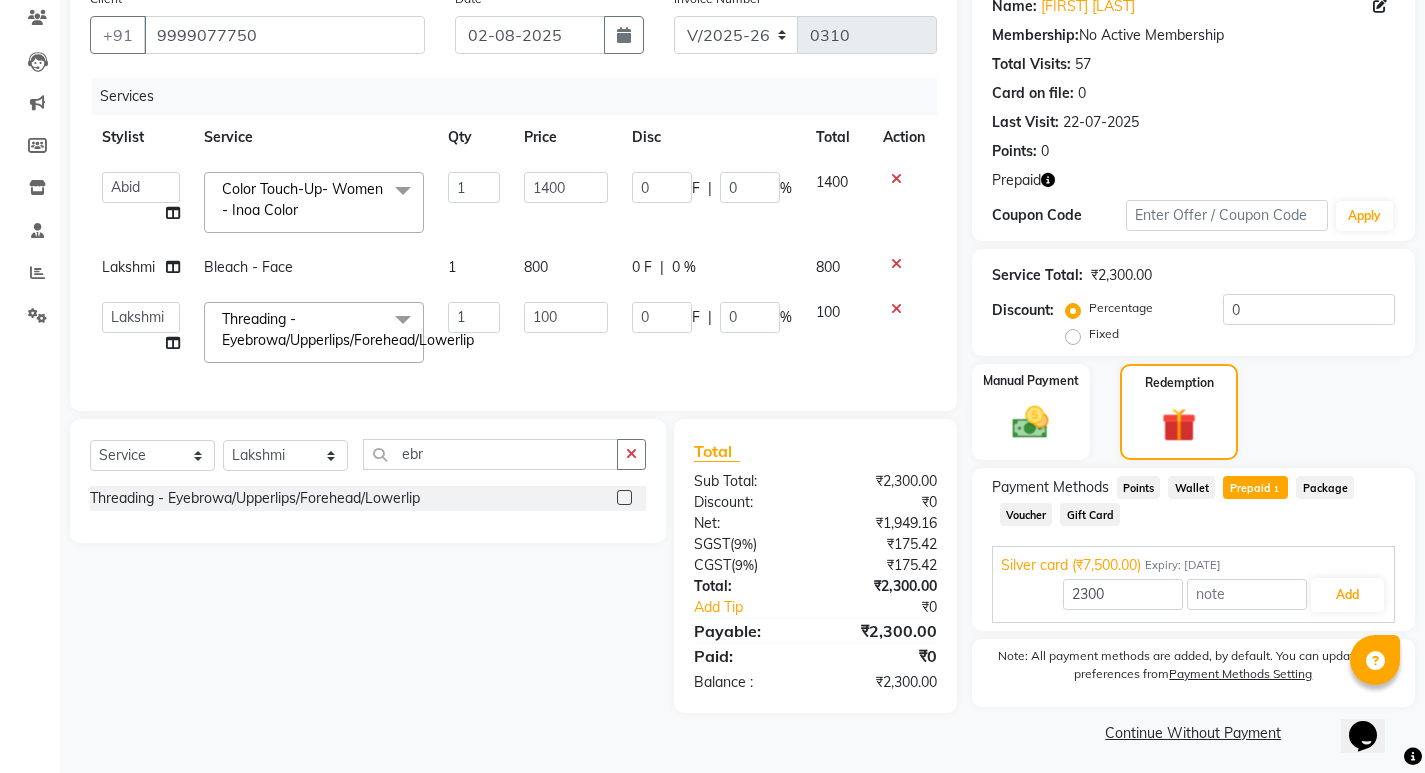 scroll, scrollTop: 175, scrollLeft: 0, axis: vertical 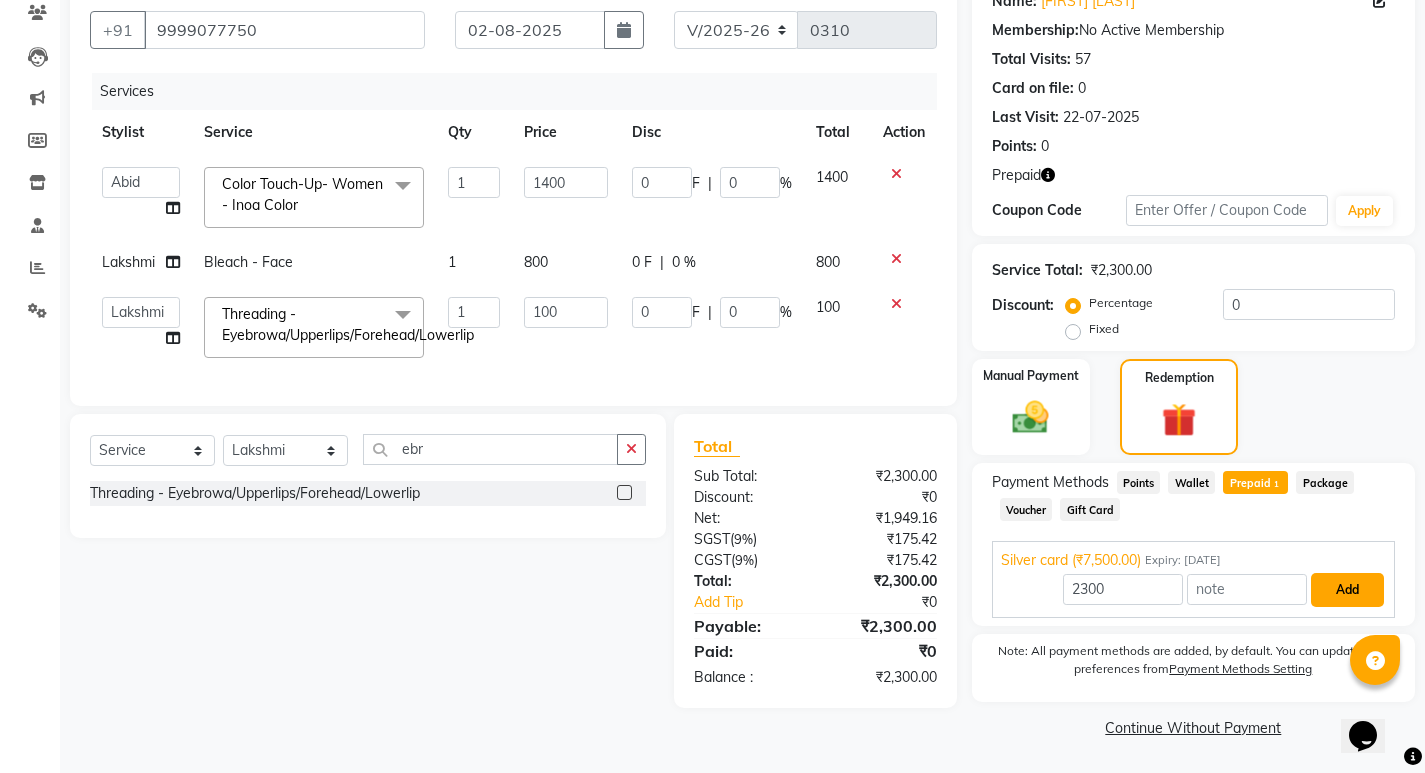 click on "Add" at bounding box center (1347, 590) 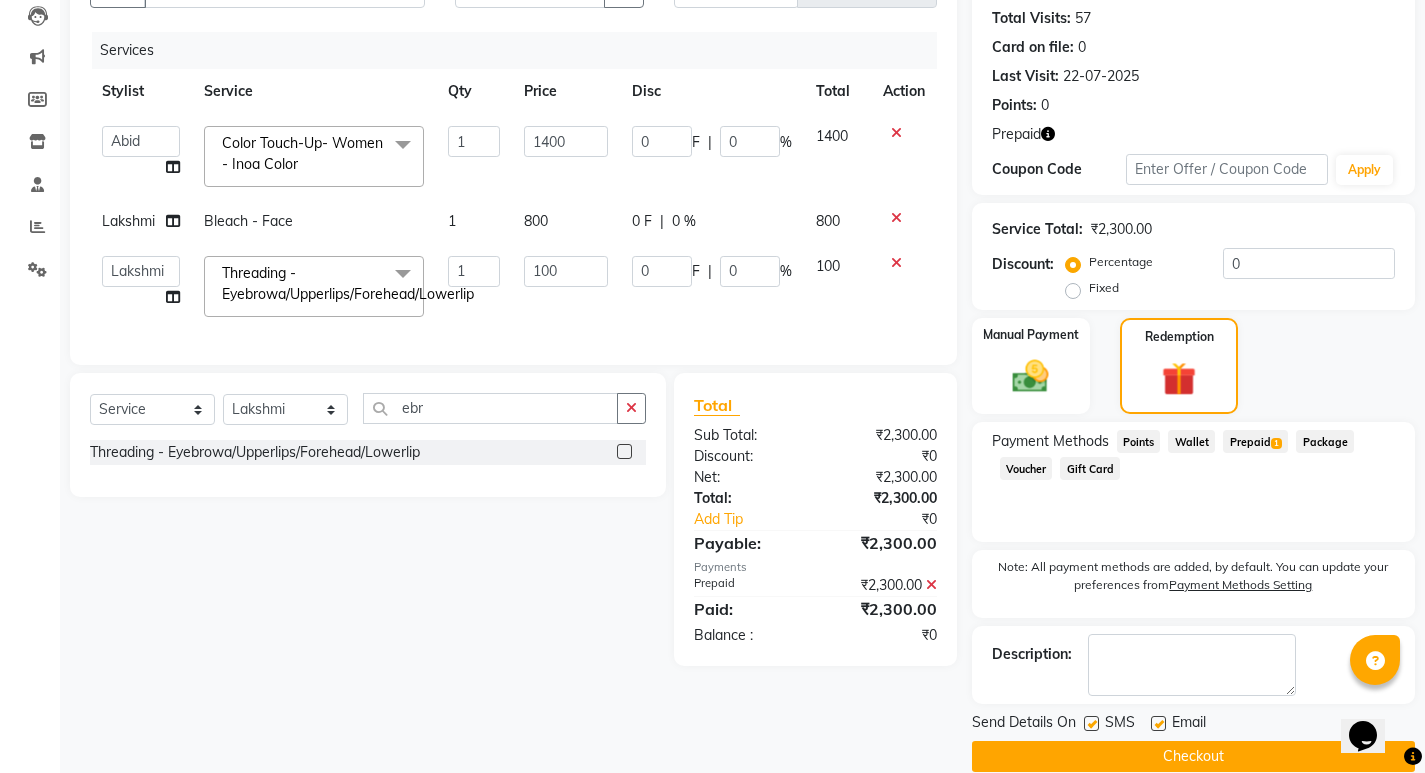 scroll, scrollTop: 245, scrollLeft: 0, axis: vertical 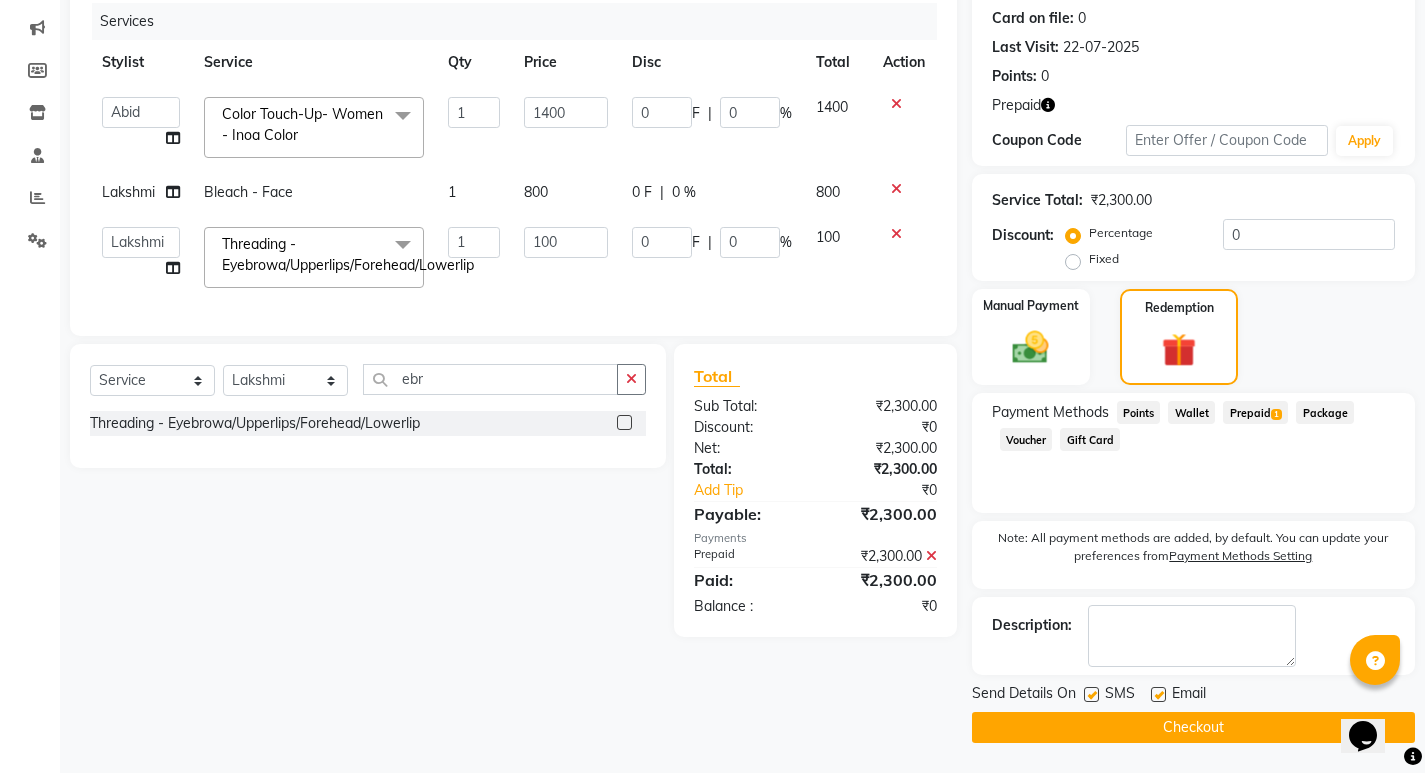 click on "Checkout" 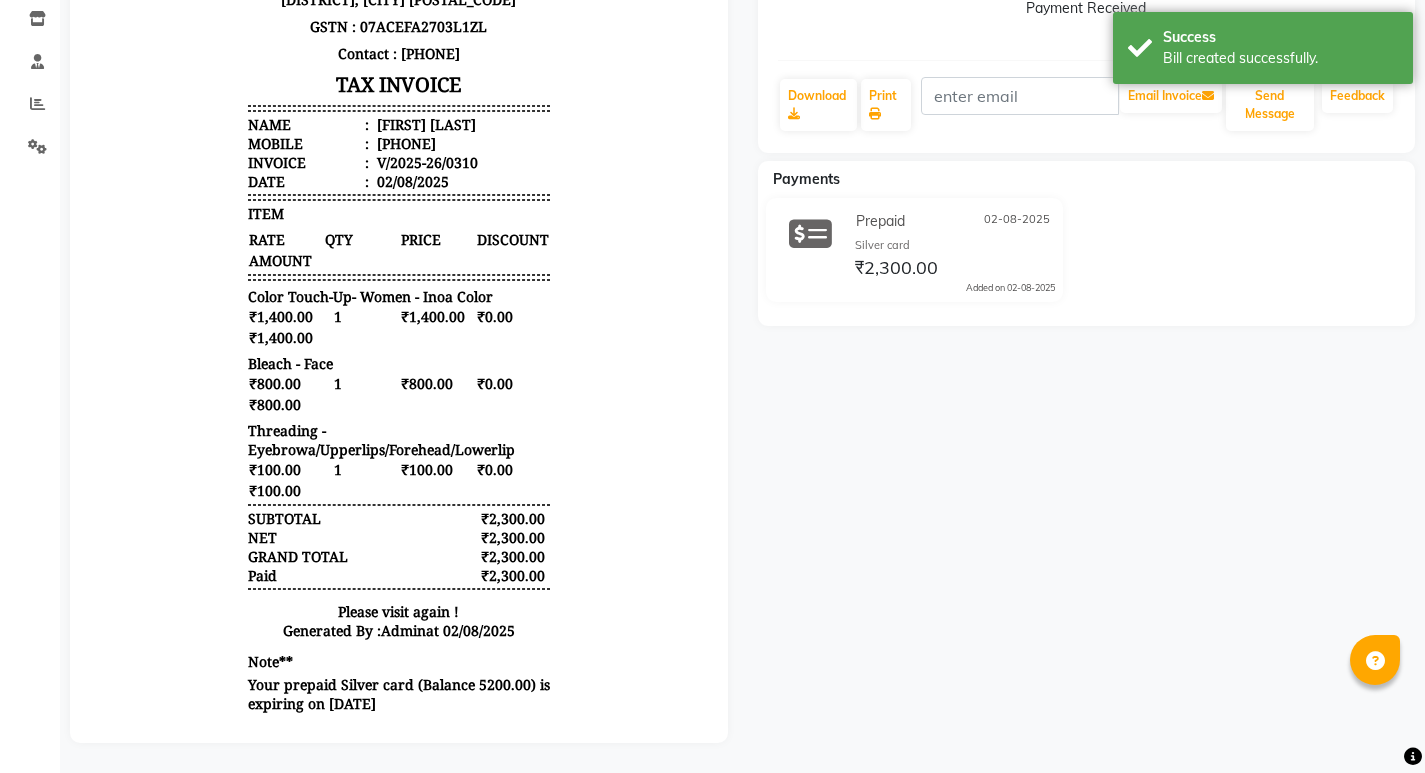 scroll, scrollTop: 0, scrollLeft: 0, axis: both 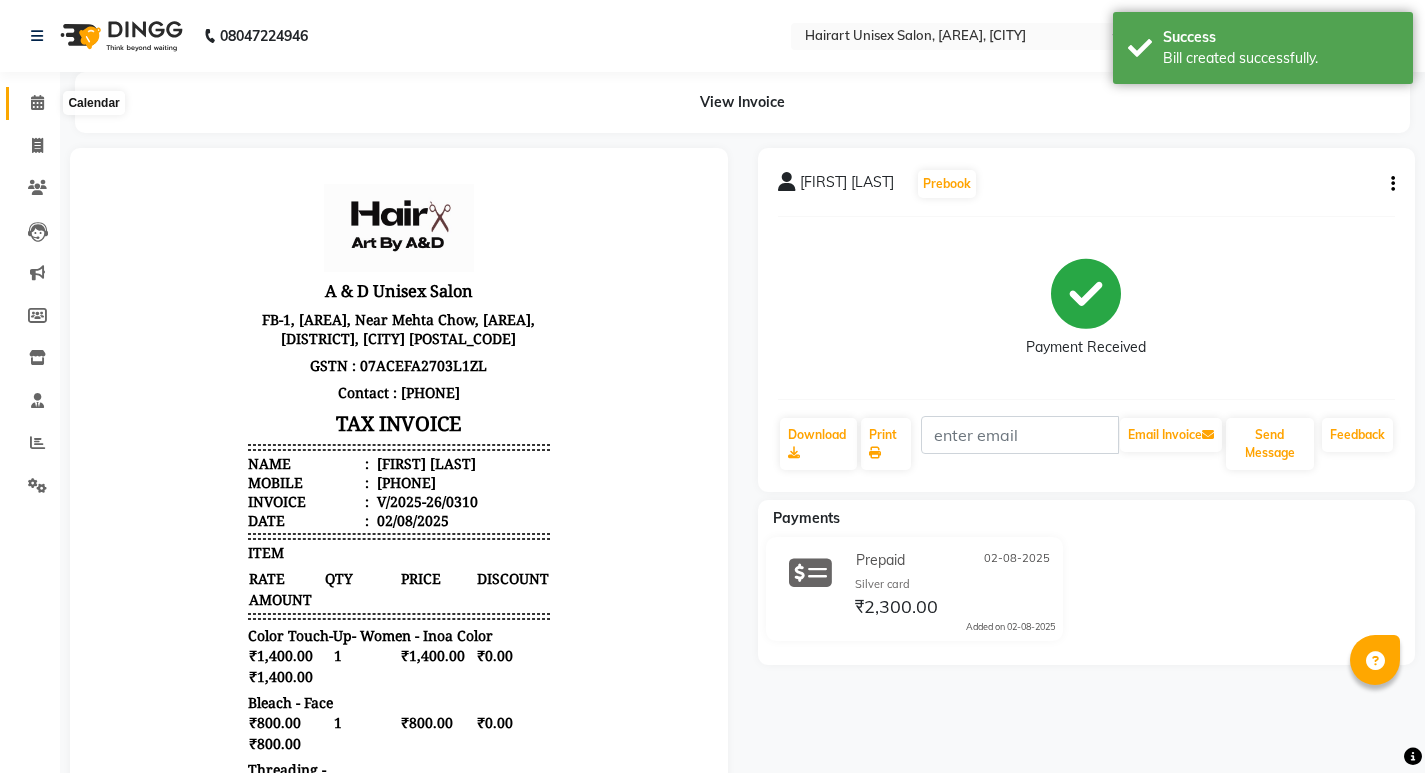click 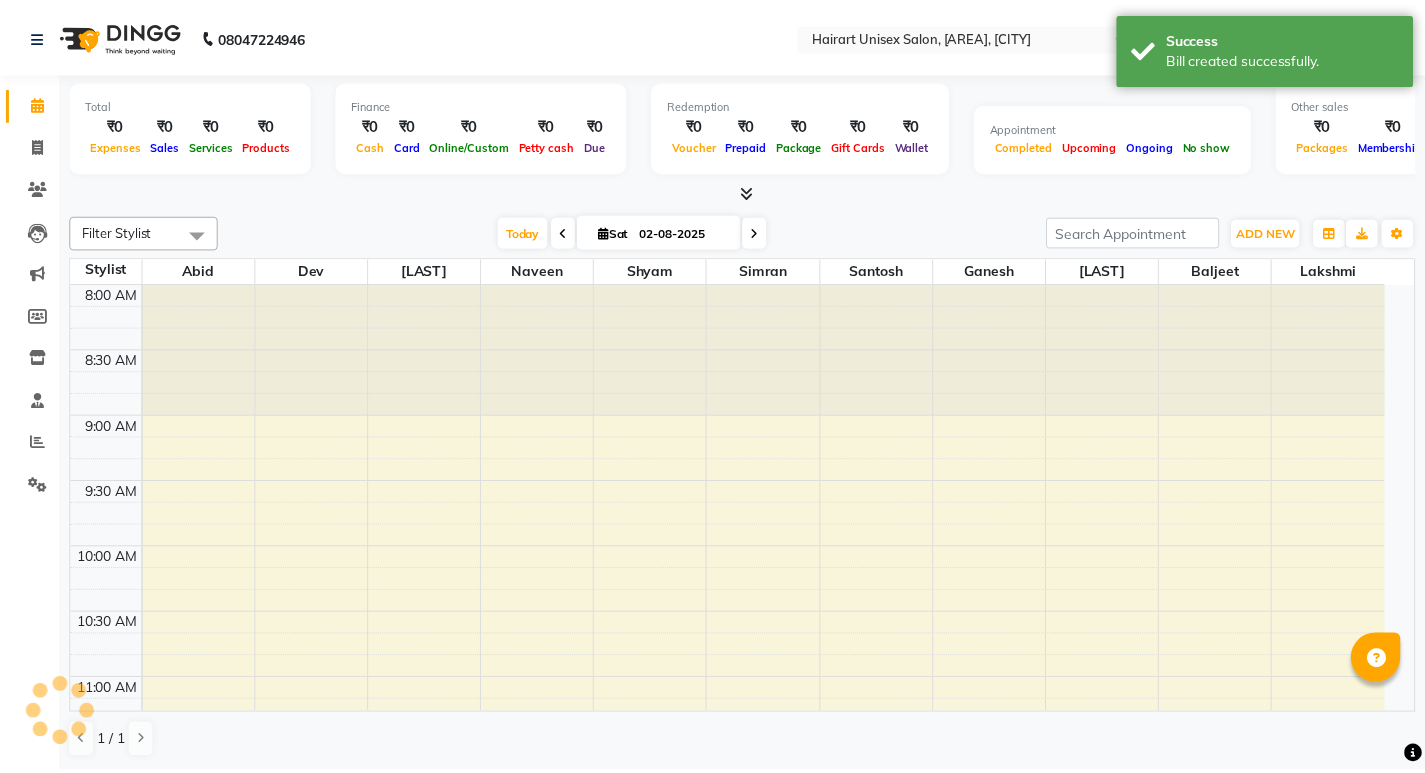 scroll, scrollTop: 0, scrollLeft: 0, axis: both 